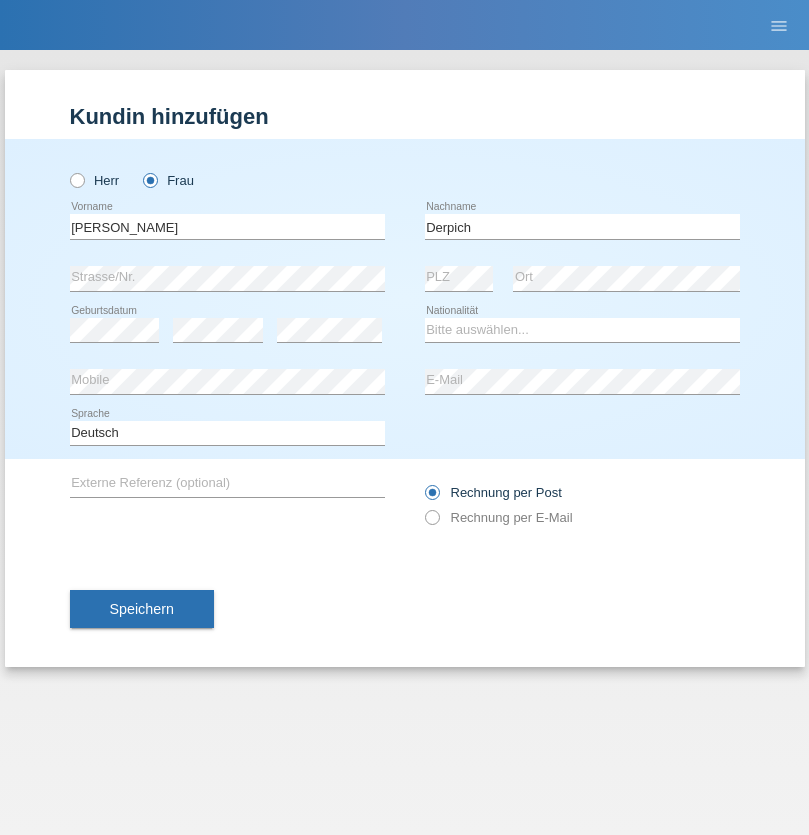 scroll, scrollTop: 0, scrollLeft: 0, axis: both 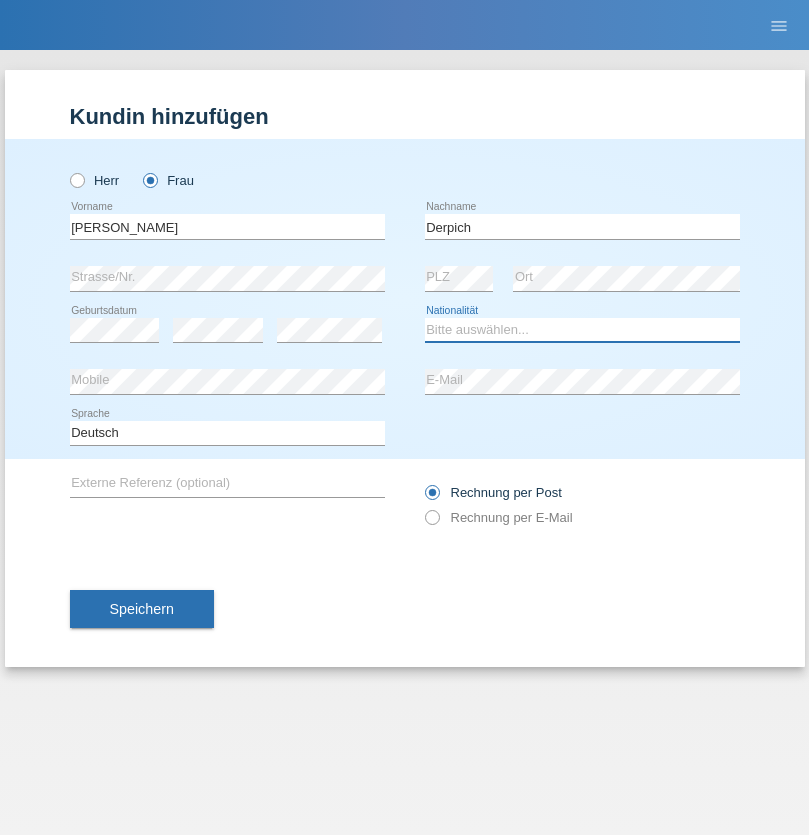 select on "CH" 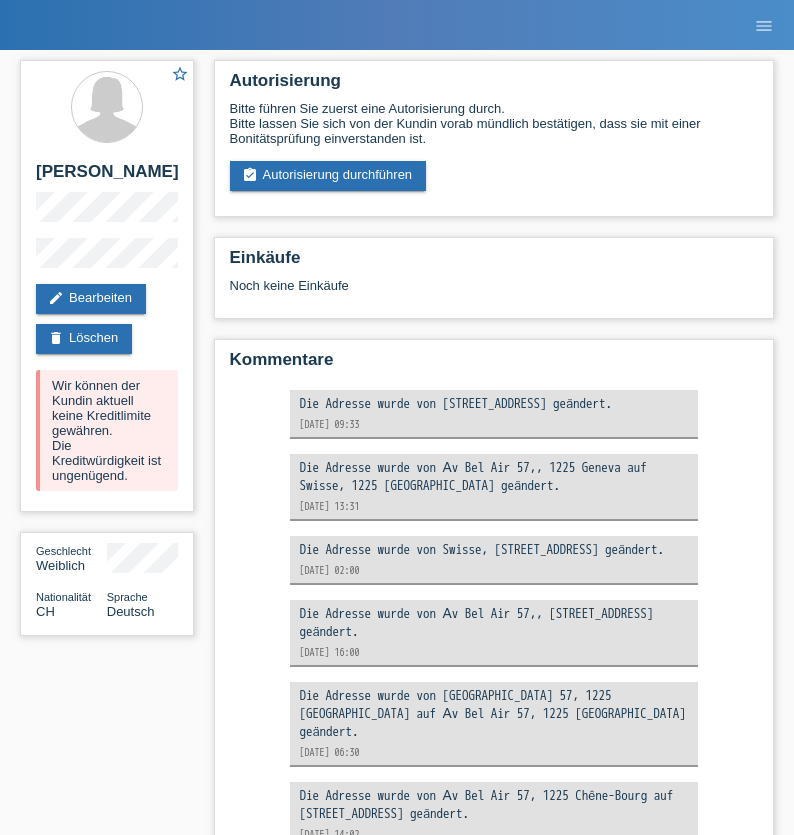 scroll, scrollTop: 0, scrollLeft: 0, axis: both 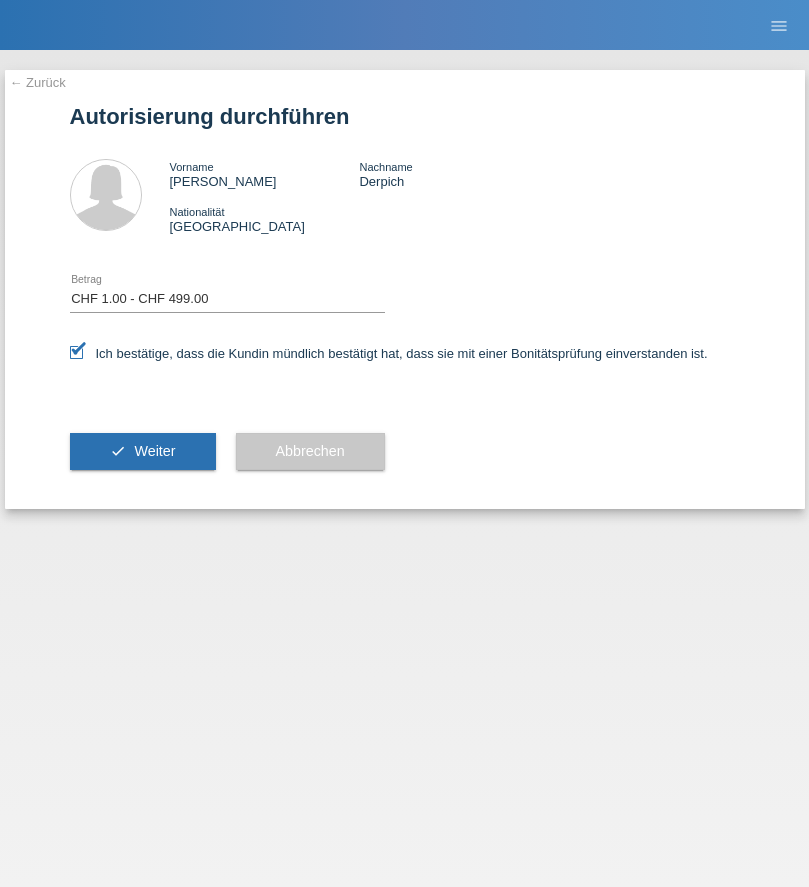 select on "1" 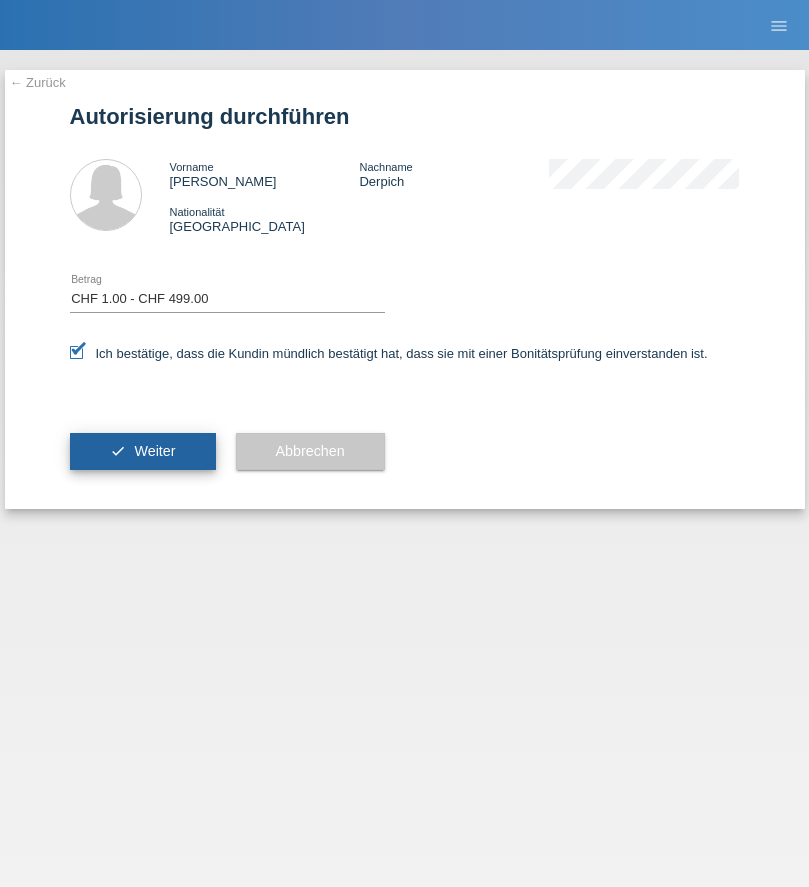 click on "Weiter" at bounding box center (154, 451) 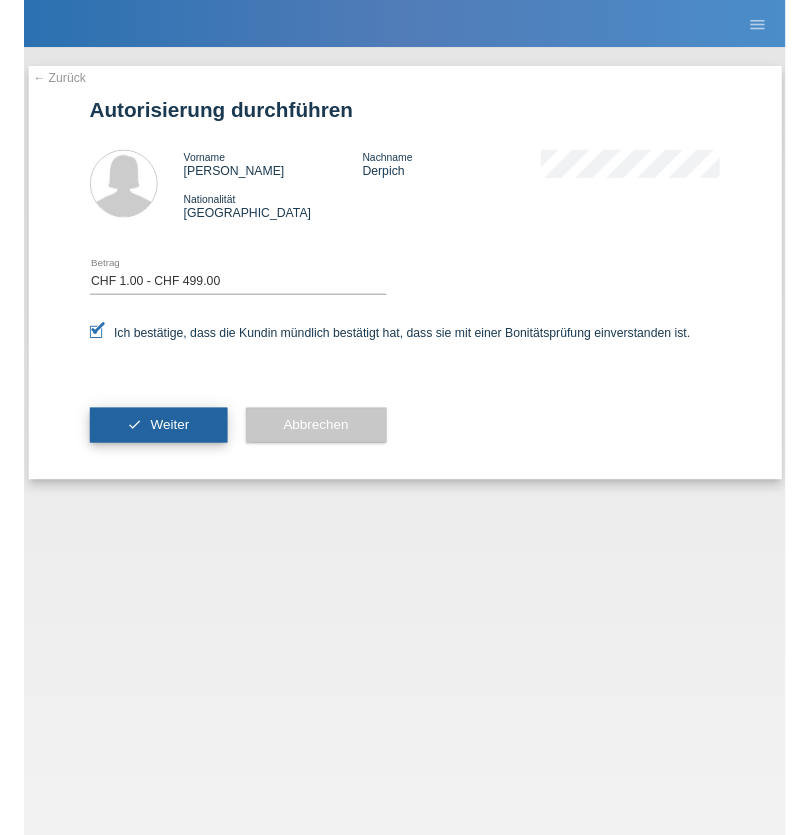 scroll, scrollTop: 0, scrollLeft: 0, axis: both 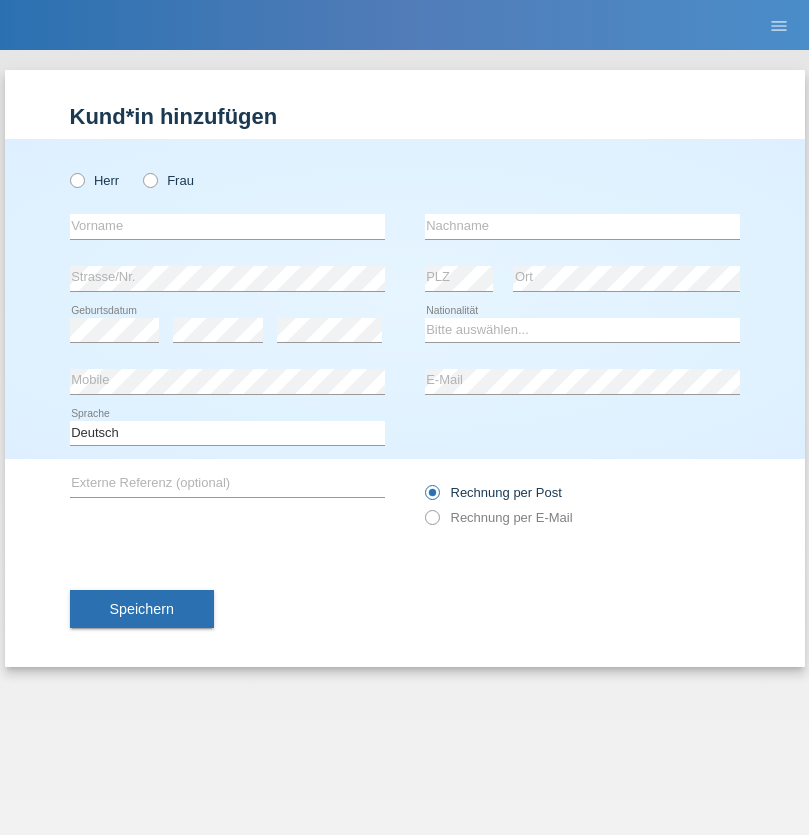 radio on "true" 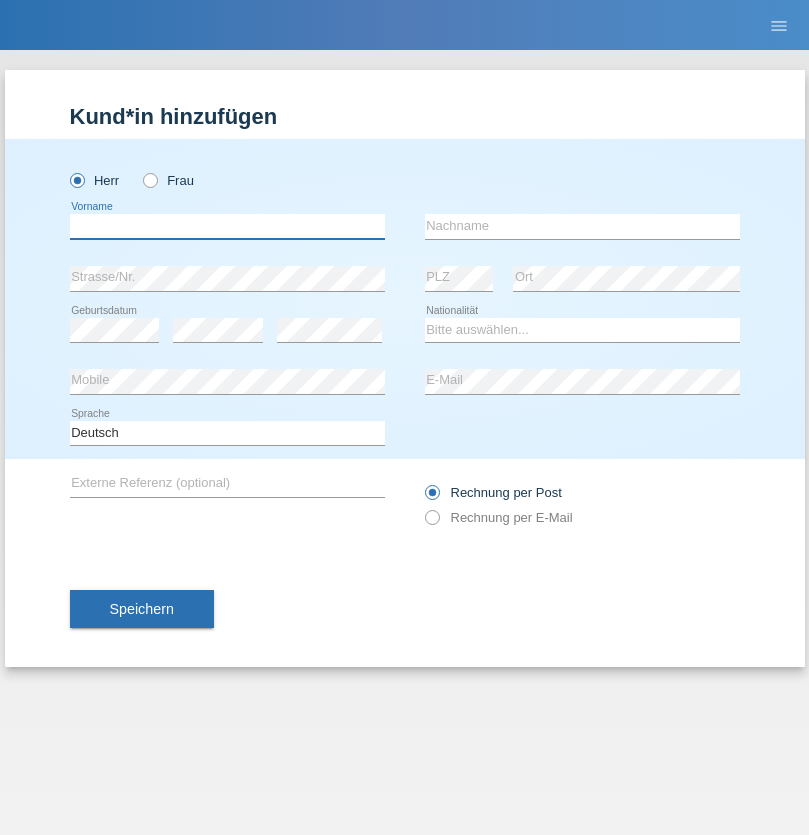click at bounding box center (227, 226) 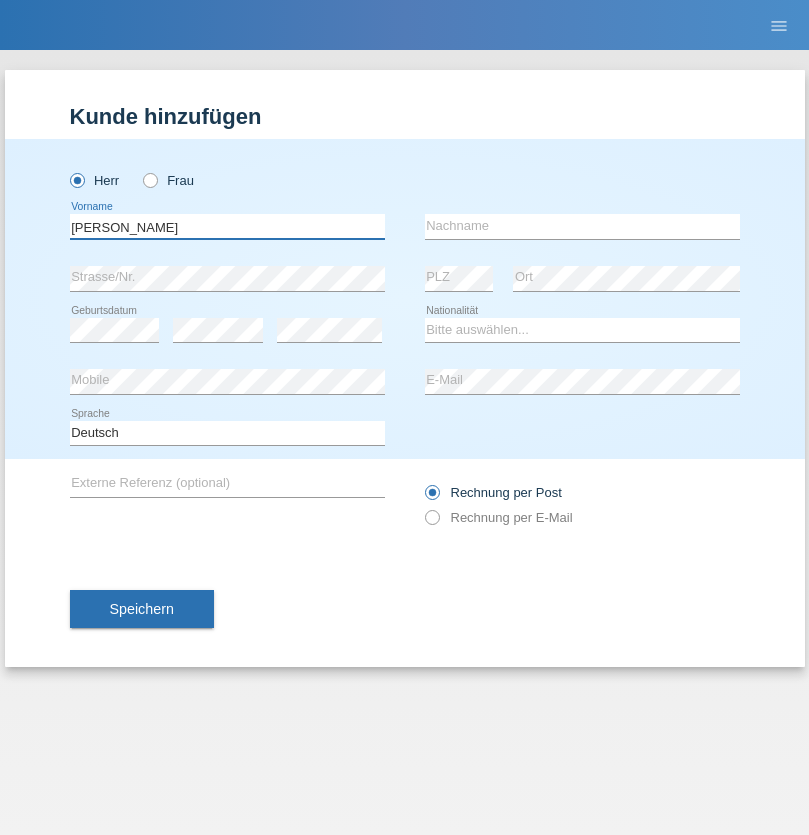 type on "[PERSON_NAME]" 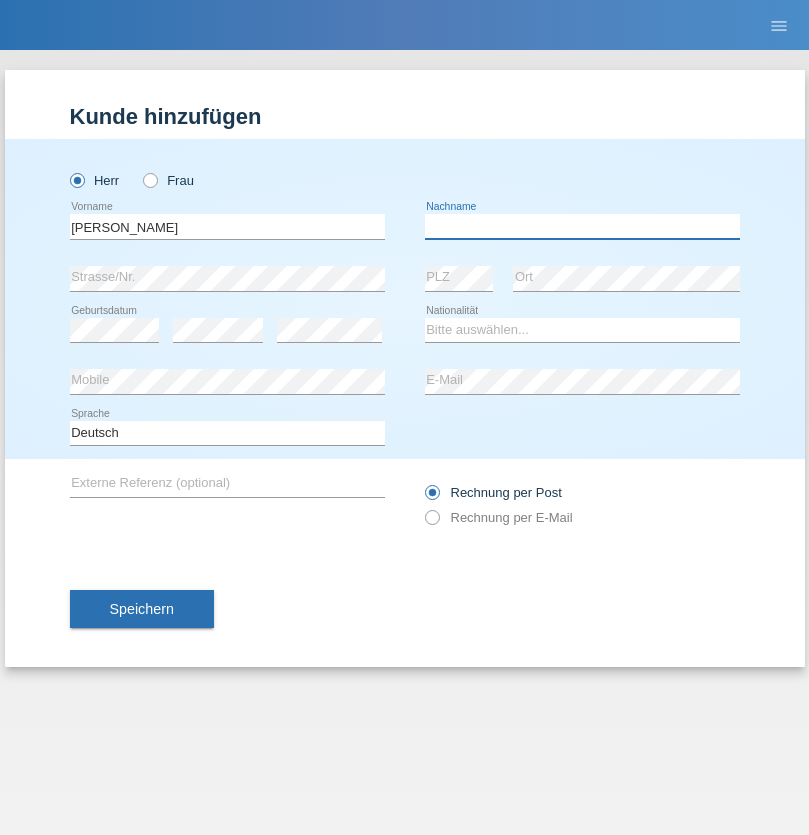 click at bounding box center (582, 226) 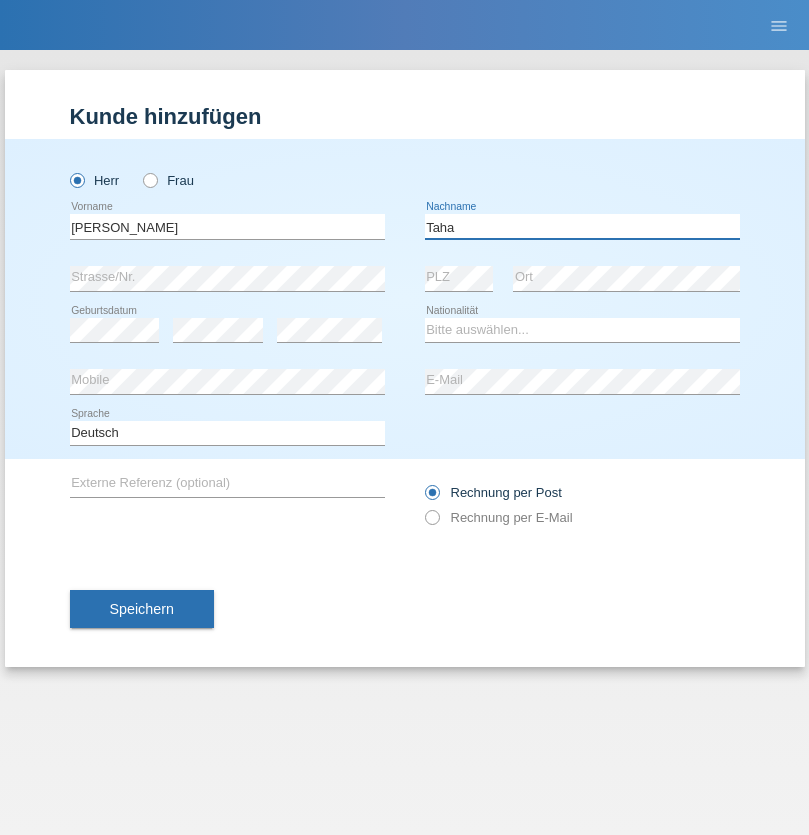 type on "Taha" 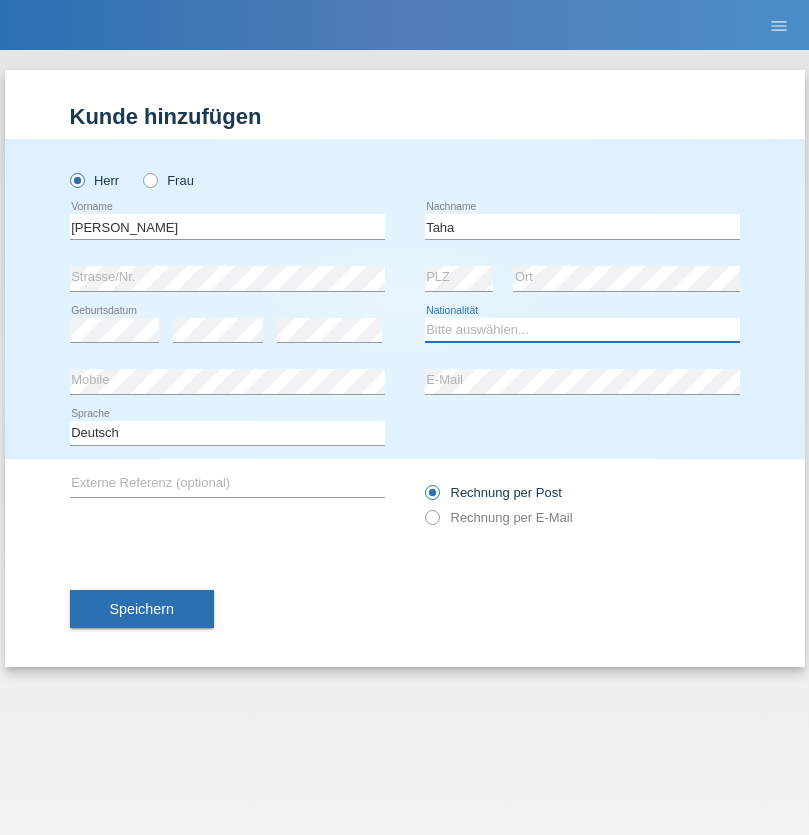 select on "CH" 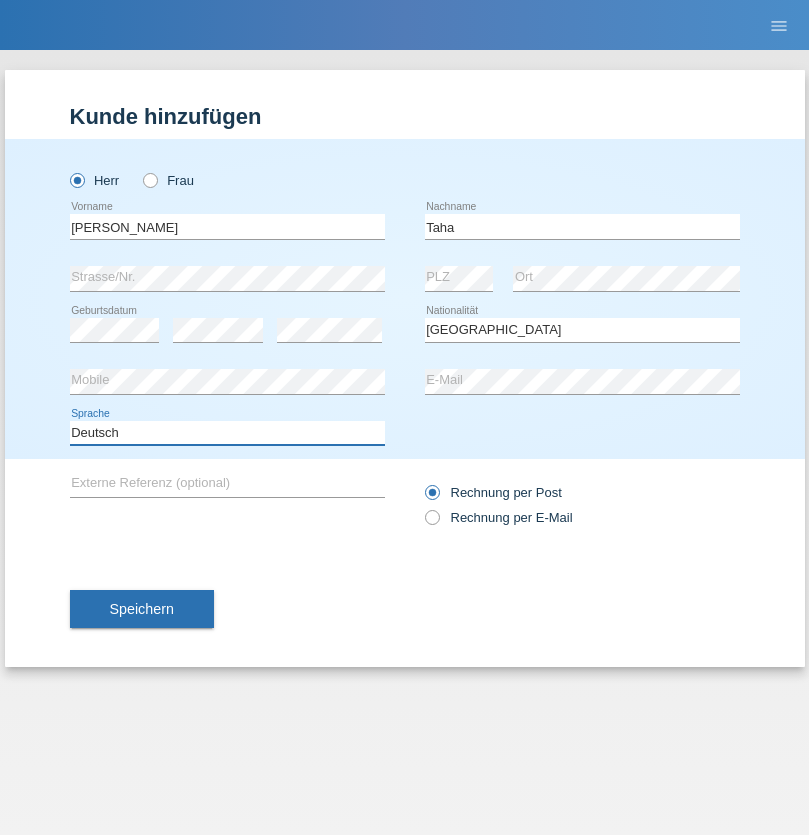 select on "en" 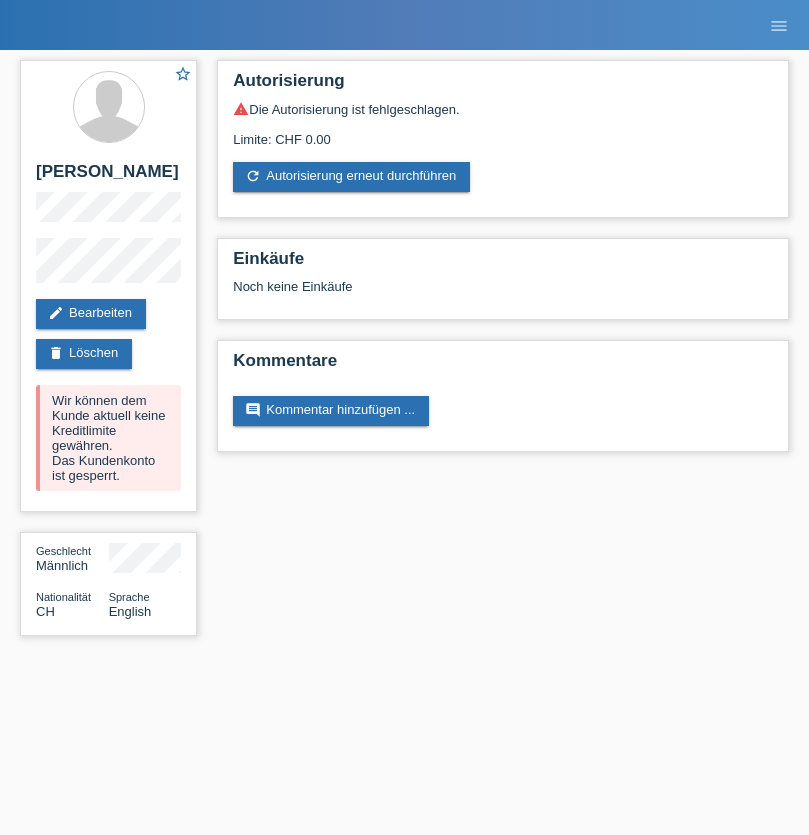 scroll, scrollTop: 0, scrollLeft: 0, axis: both 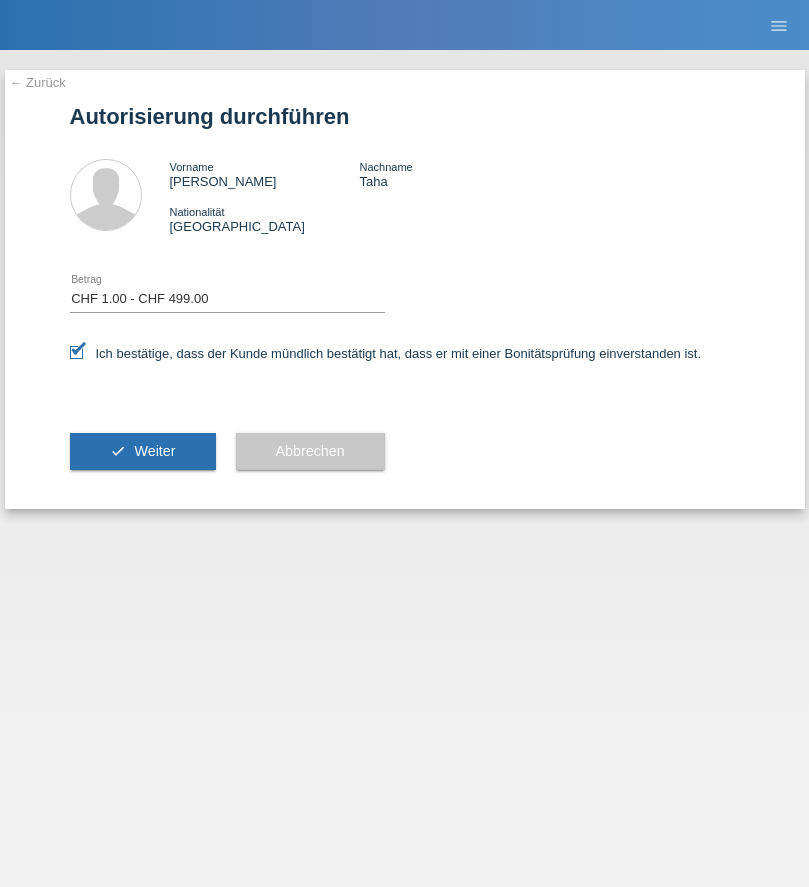 select on "1" 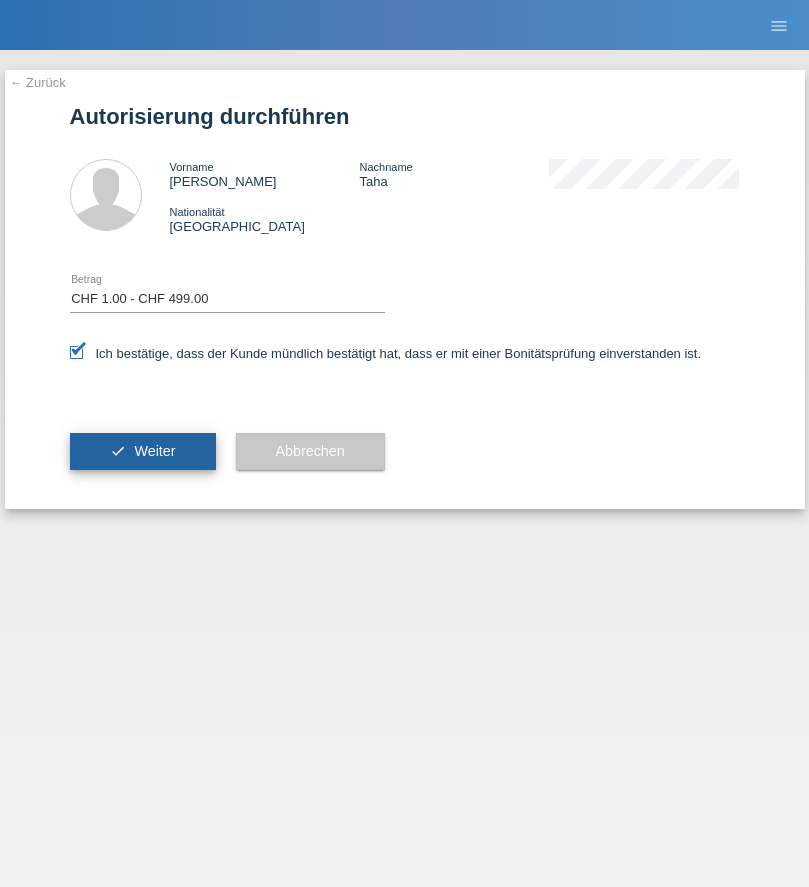 click on "Weiter" at bounding box center [154, 451] 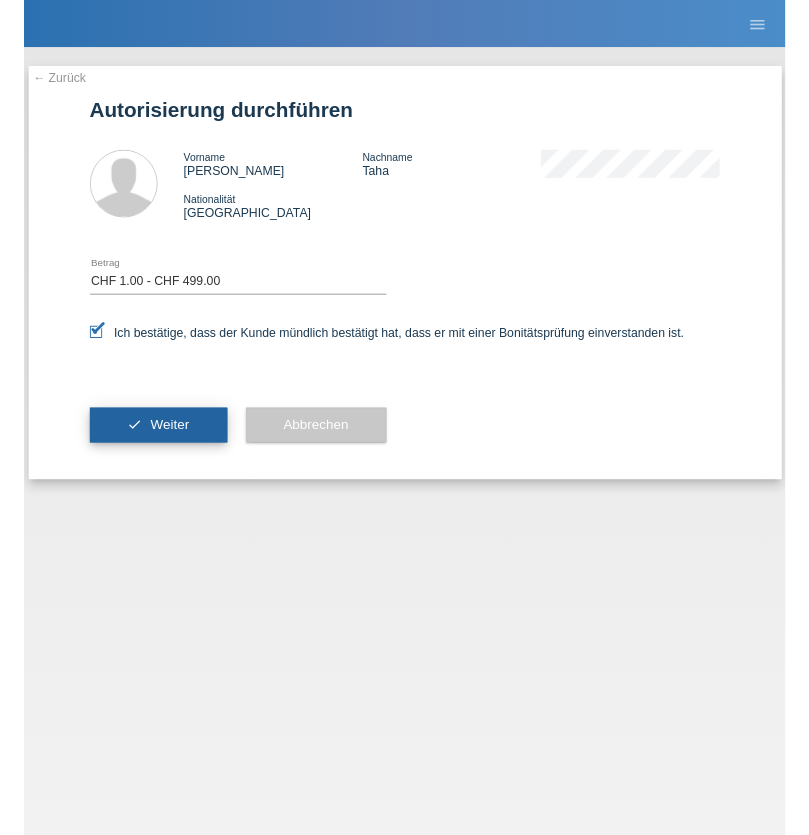 scroll, scrollTop: 0, scrollLeft: 0, axis: both 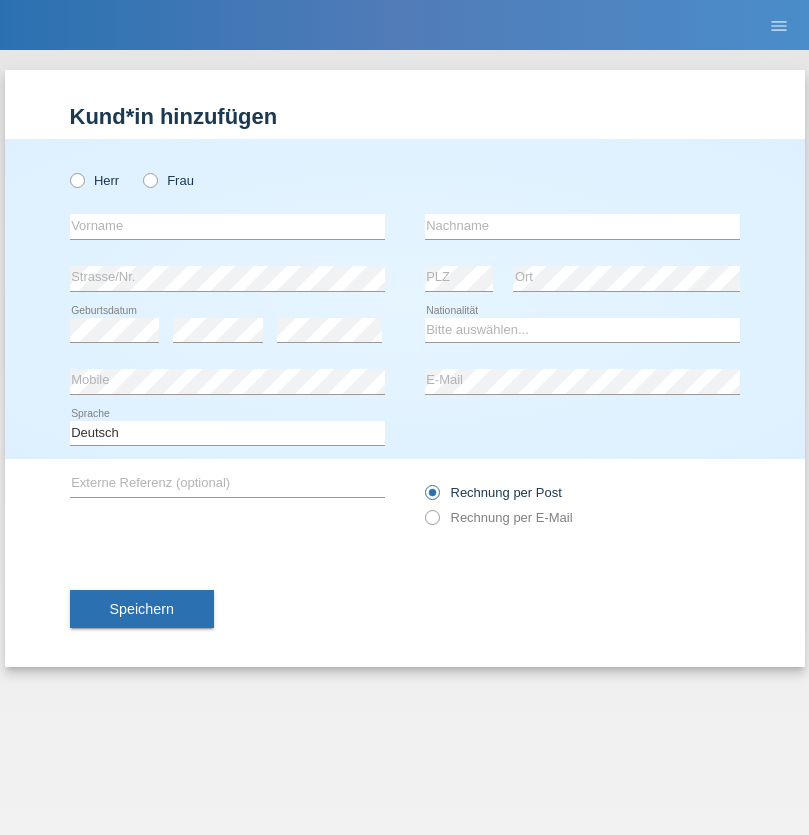 radio on "true" 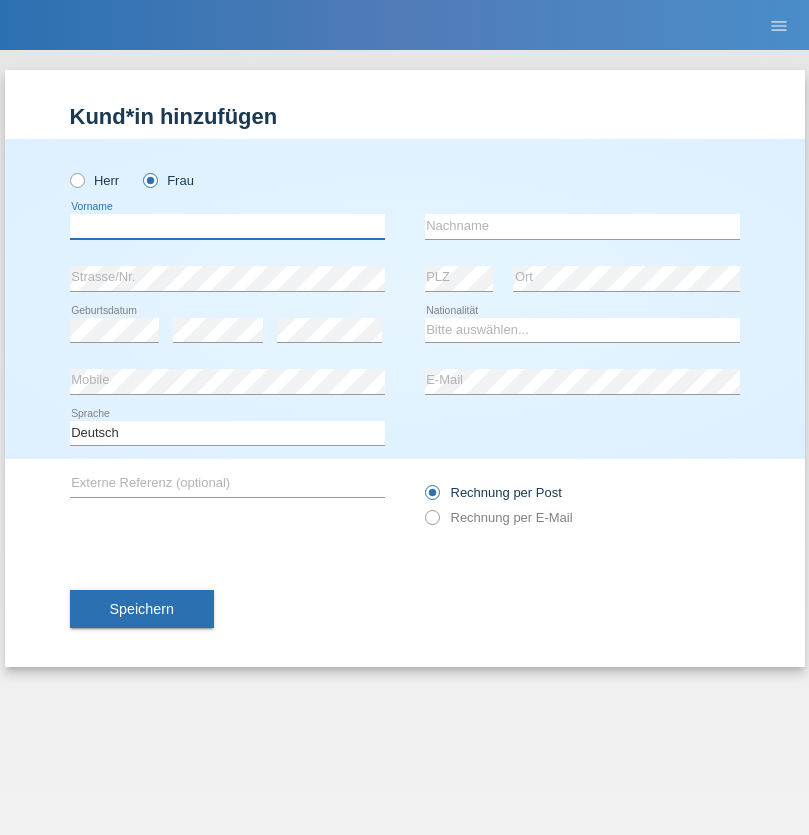 click at bounding box center [227, 226] 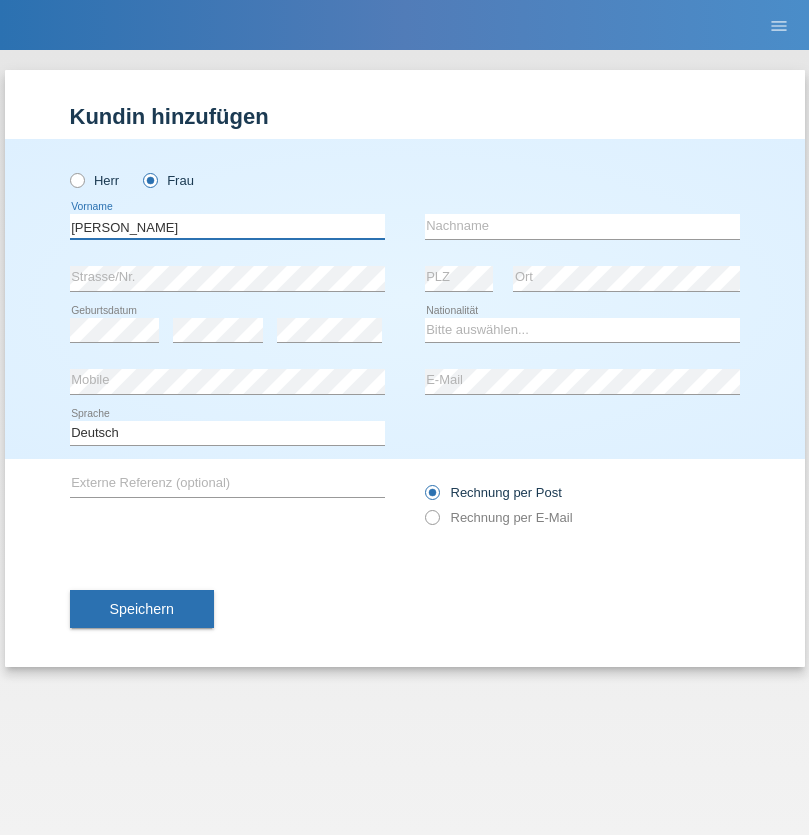 type on "Linda" 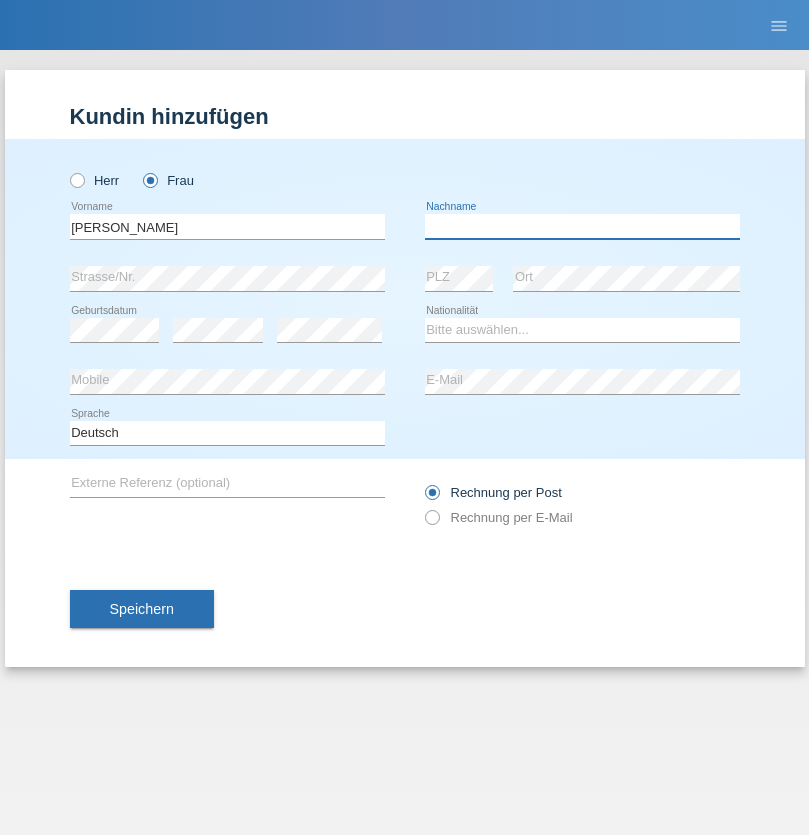 click at bounding box center [582, 226] 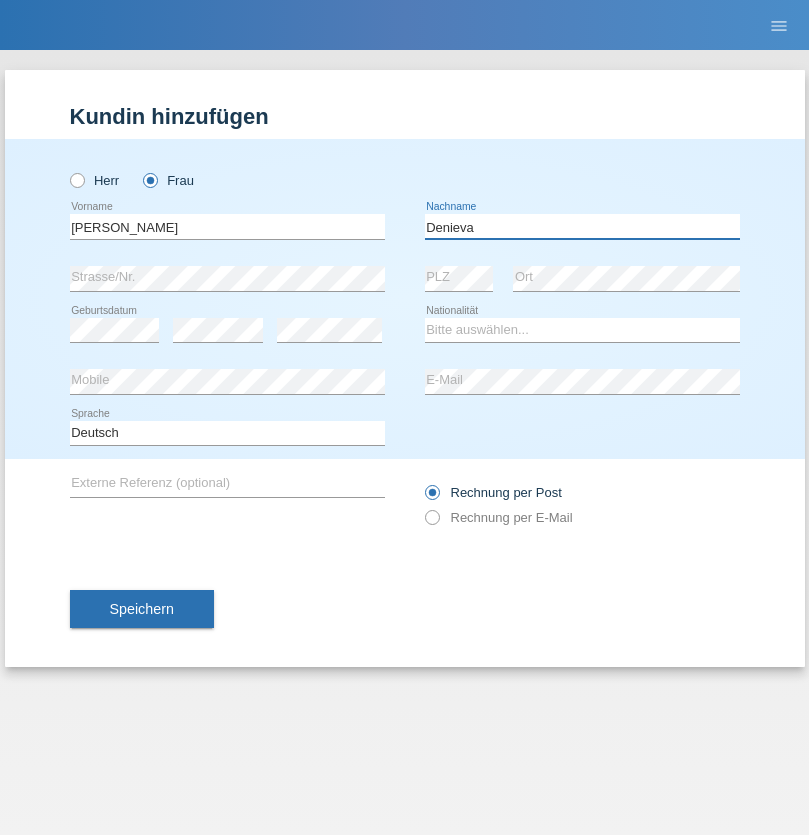 type on "Denieva" 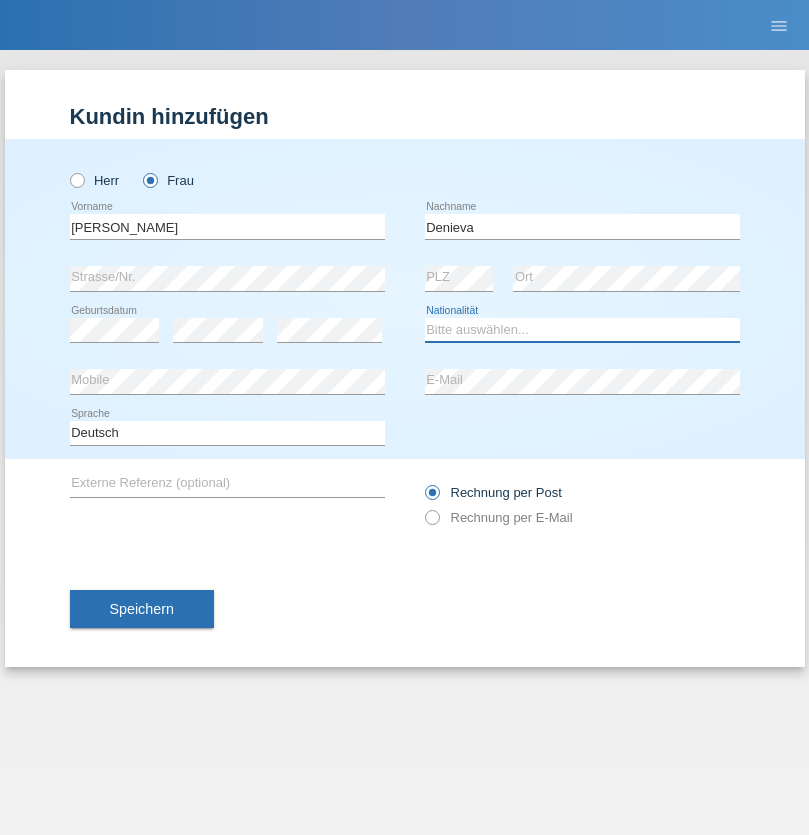 select on "CH" 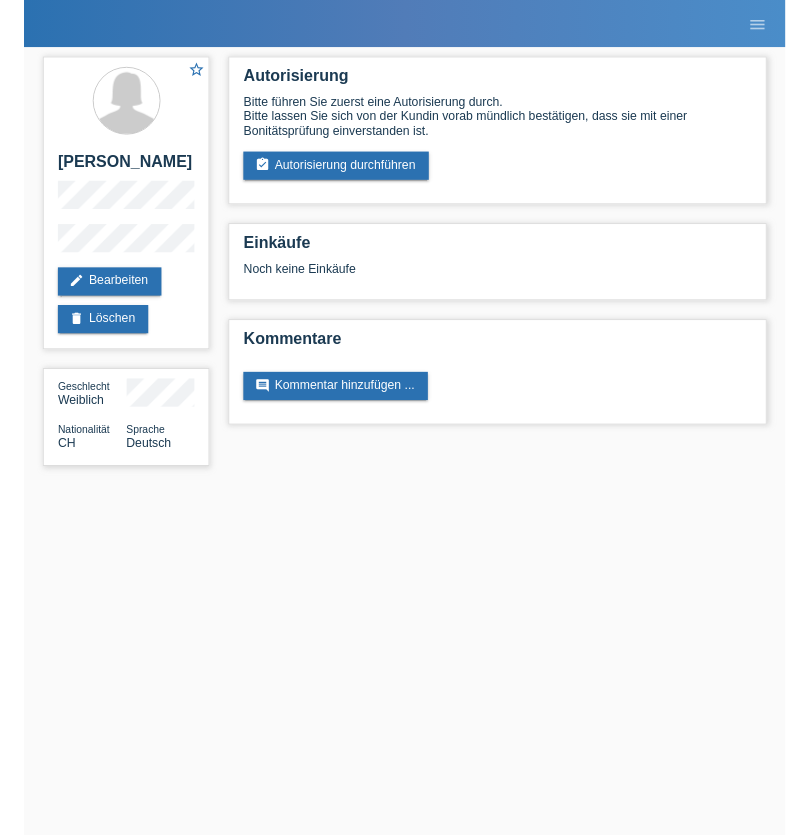 scroll, scrollTop: 0, scrollLeft: 0, axis: both 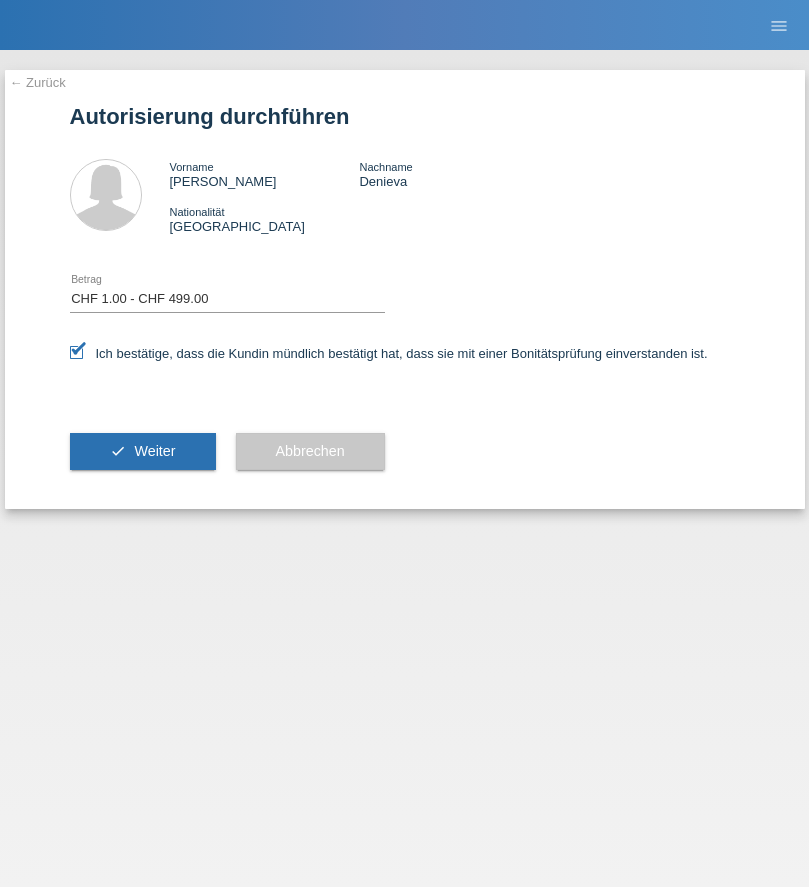 select on "1" 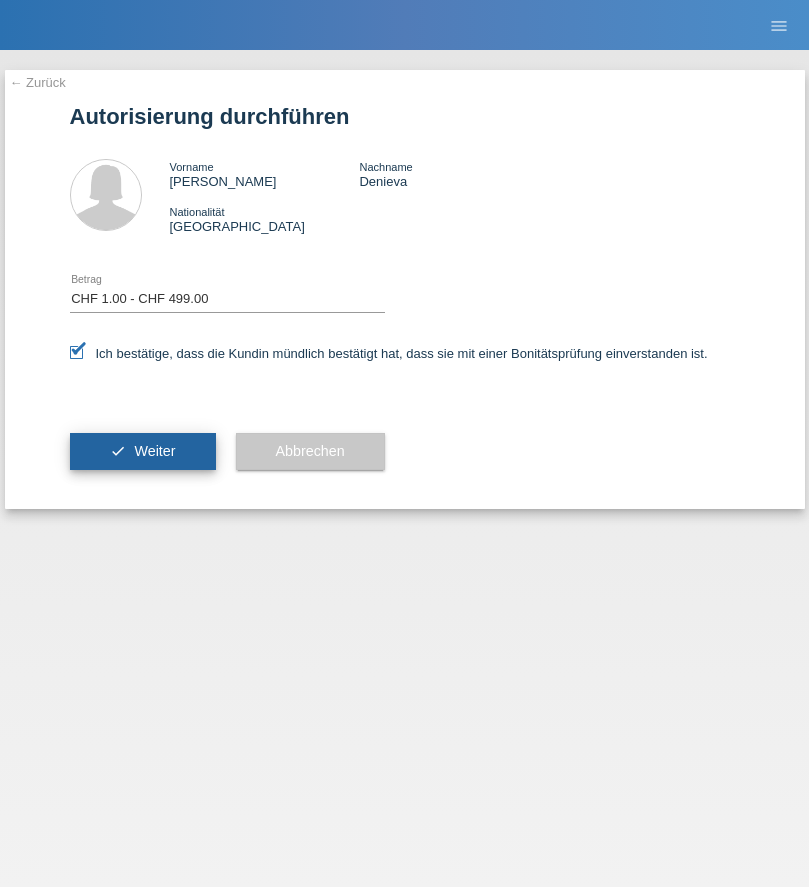 click on "Weiter" at bounding box center (154, 451) 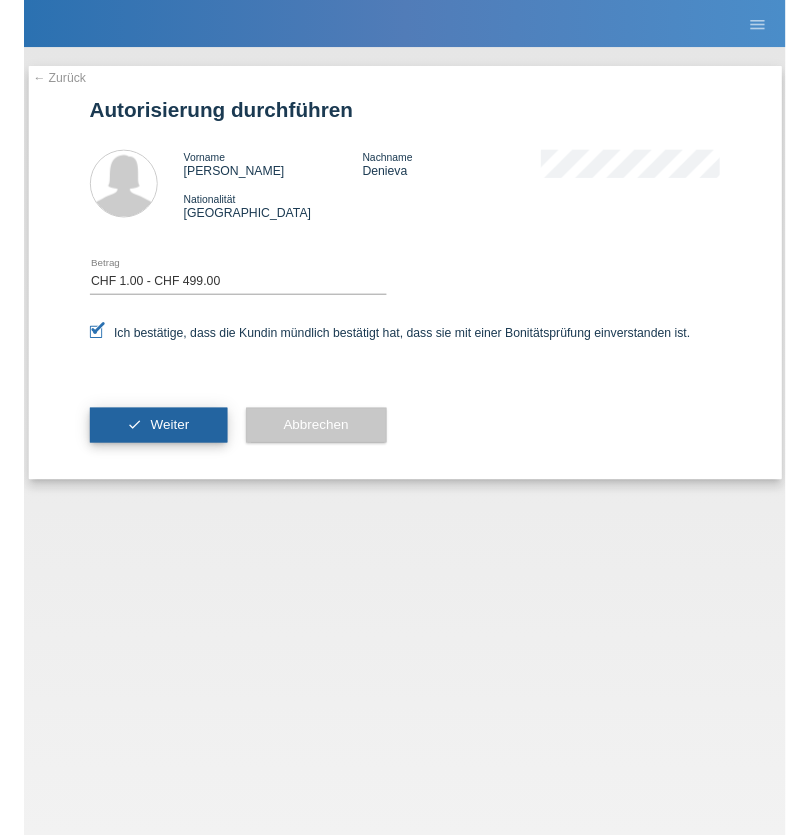 scroll, scrollTop: 0, scrollLeft: 0, axis: both 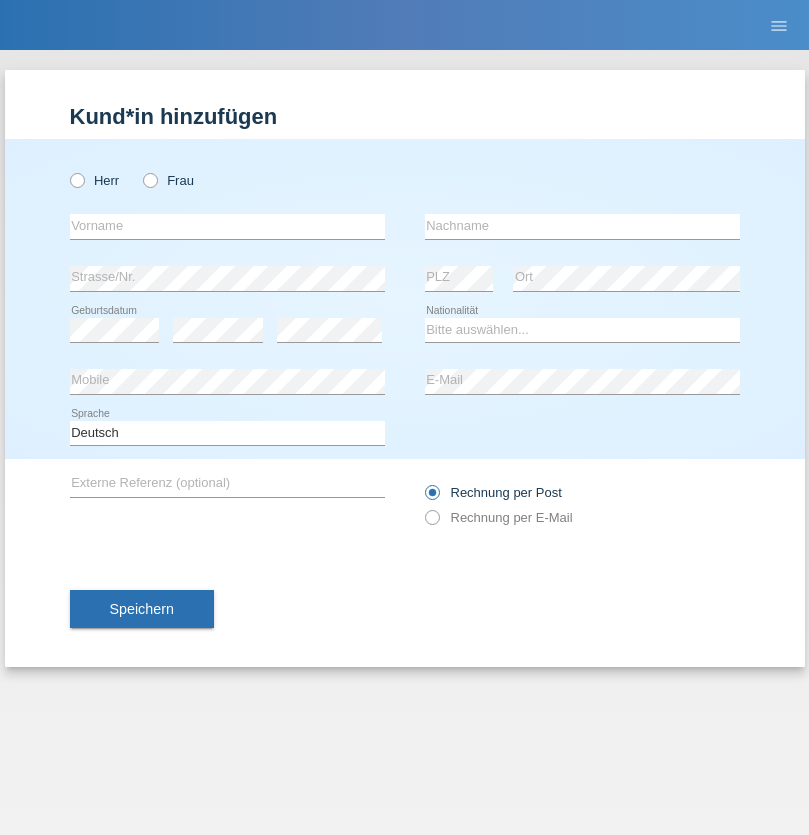 radio on "true" 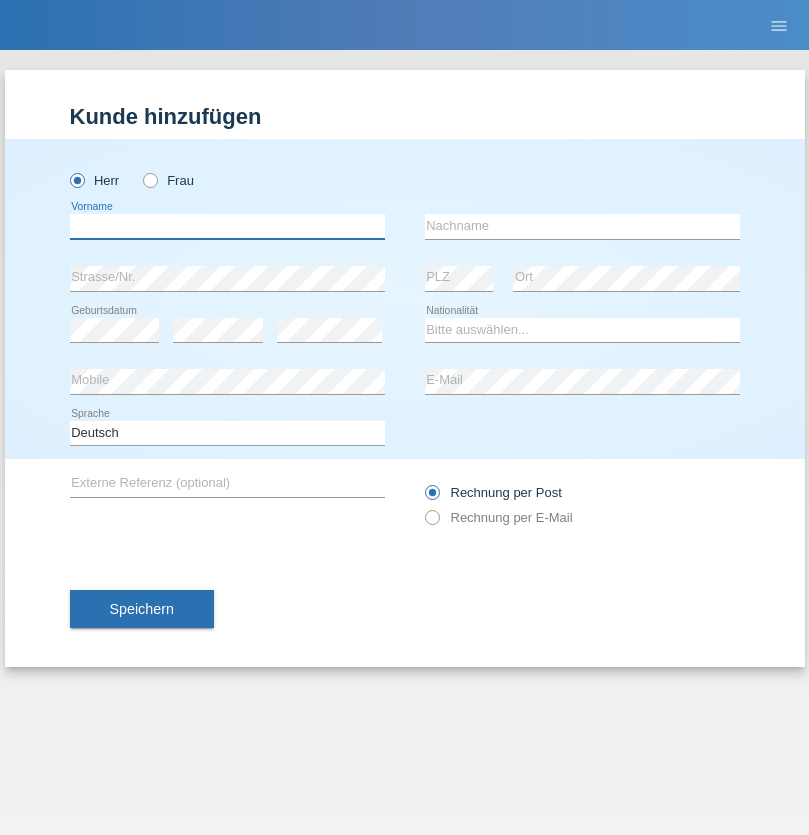 click at bounding box center (227, 226) 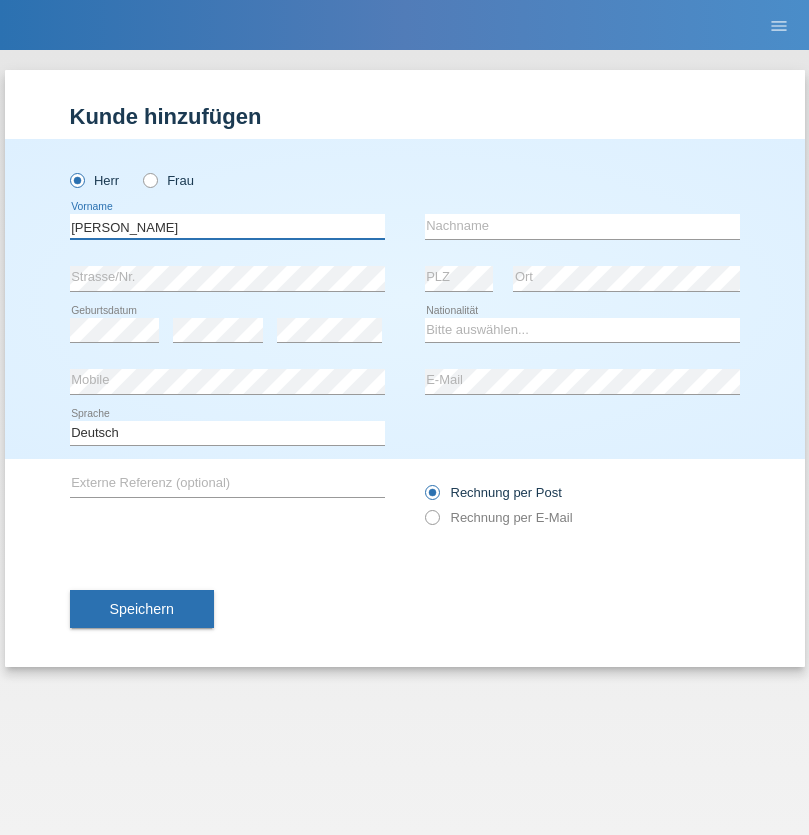 type on "[PERSON_NAME]" 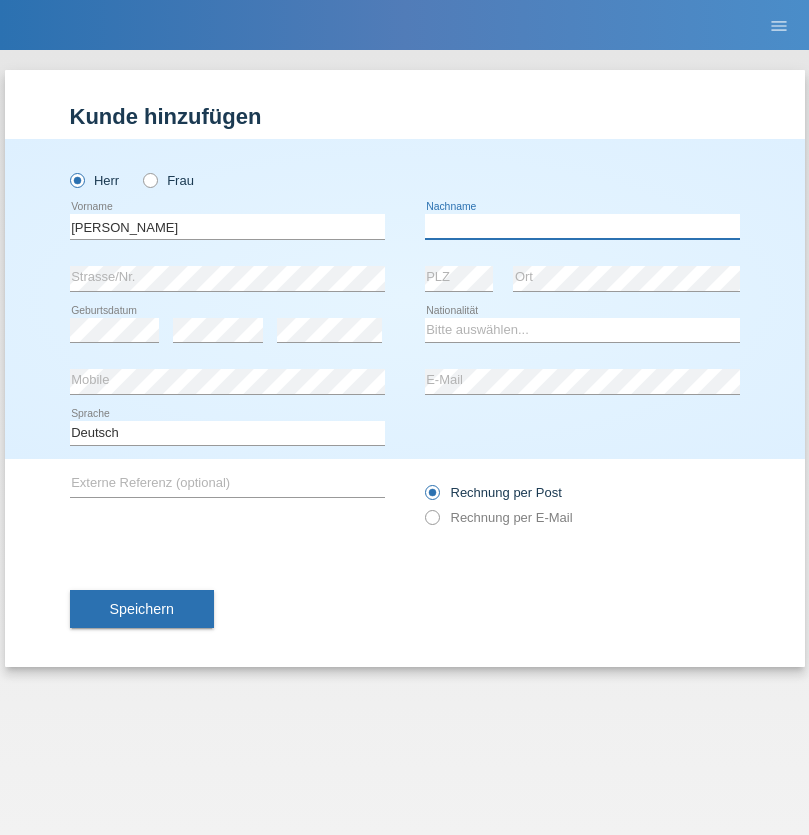 click at bounding box center [582, 226] 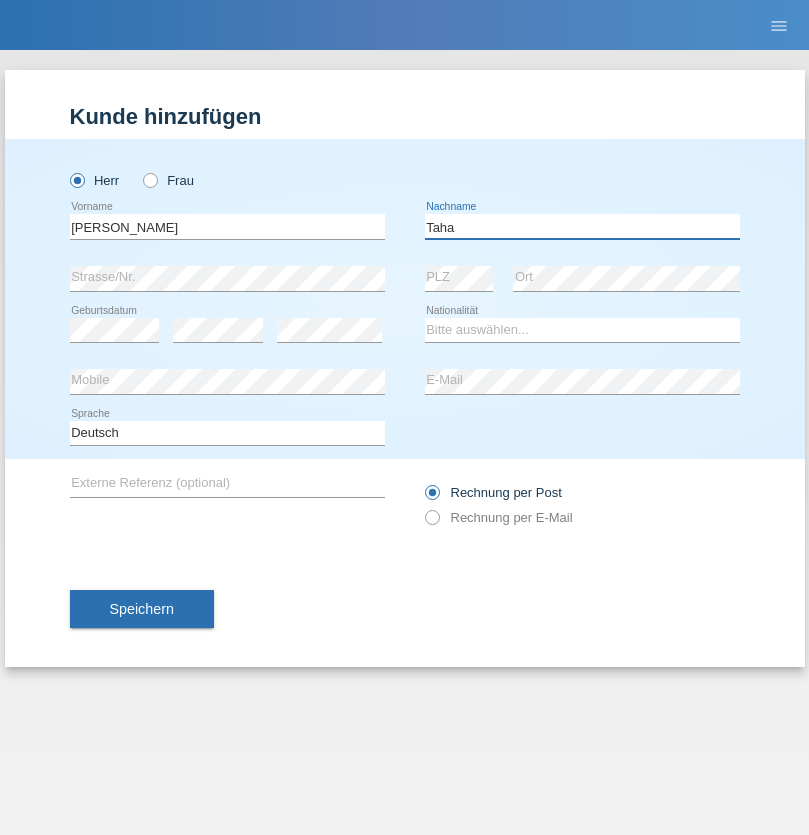 type on "Taha" 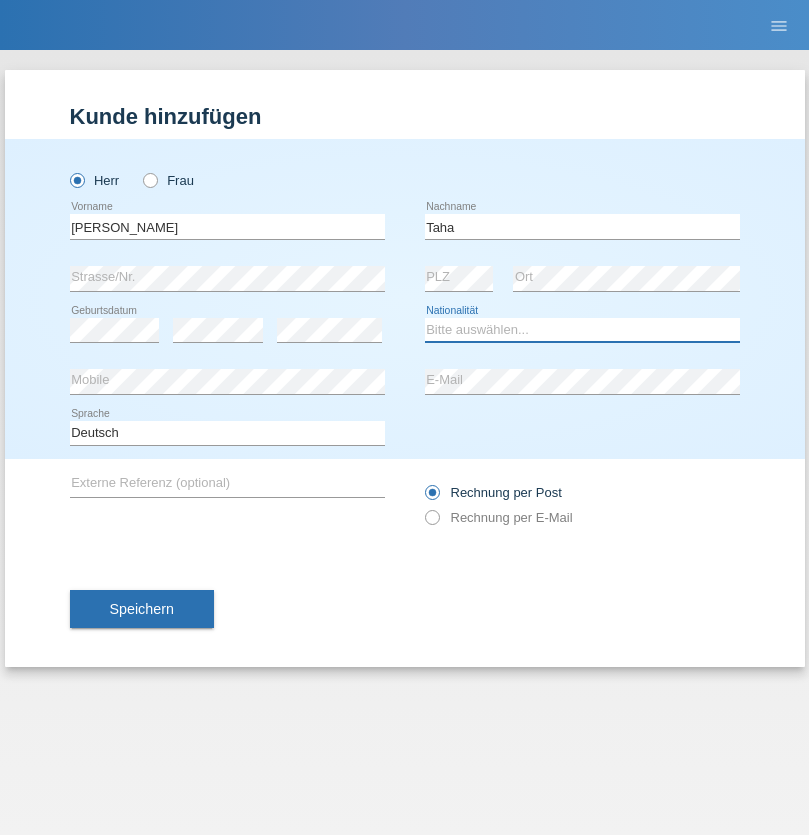 select on "IR" 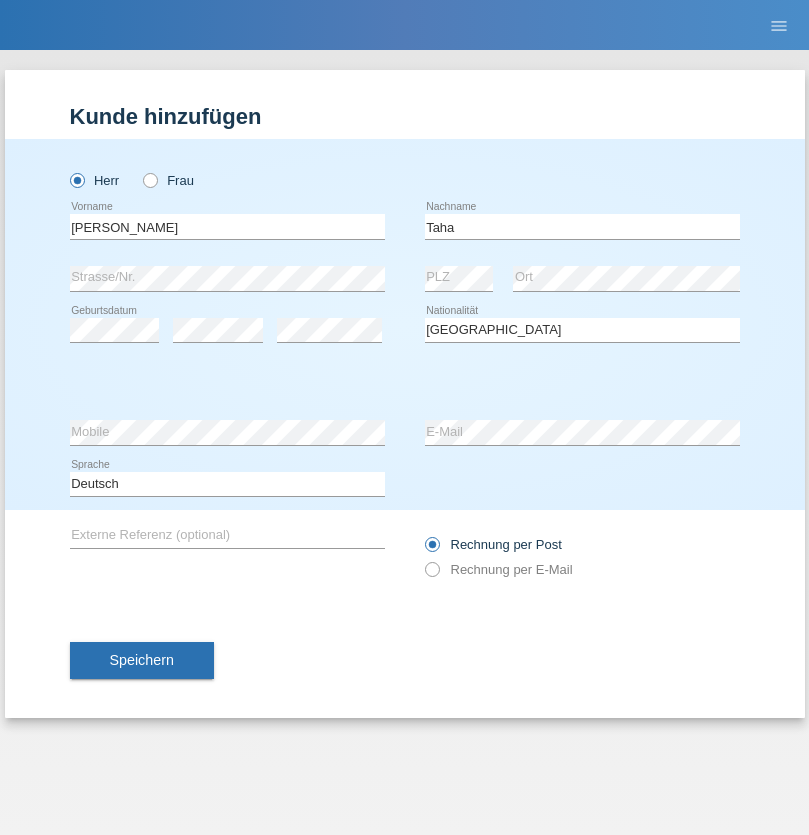 select on "C" 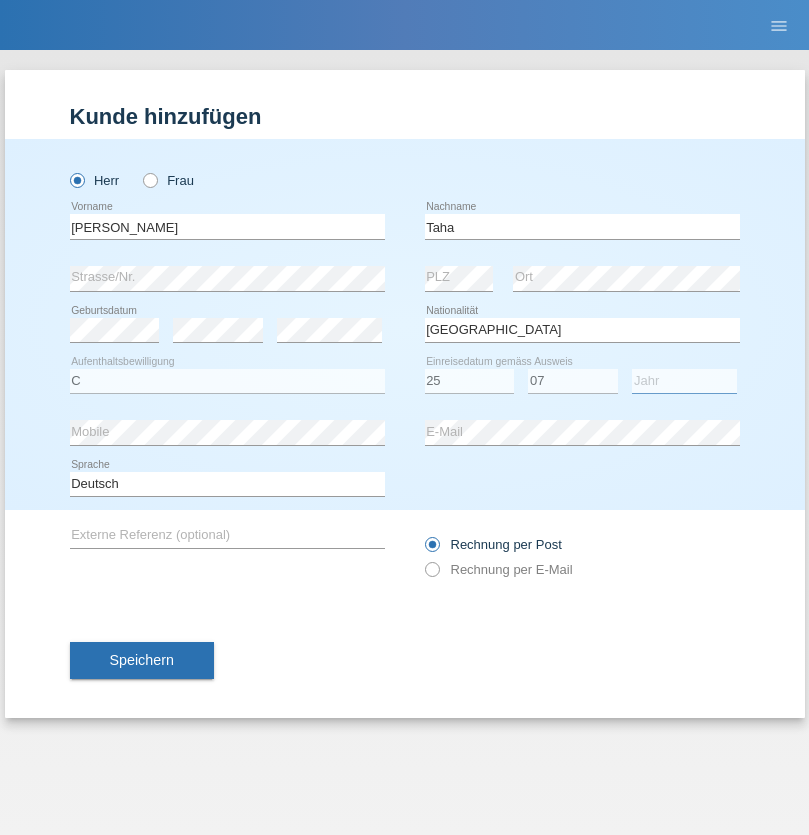 select on "2021" 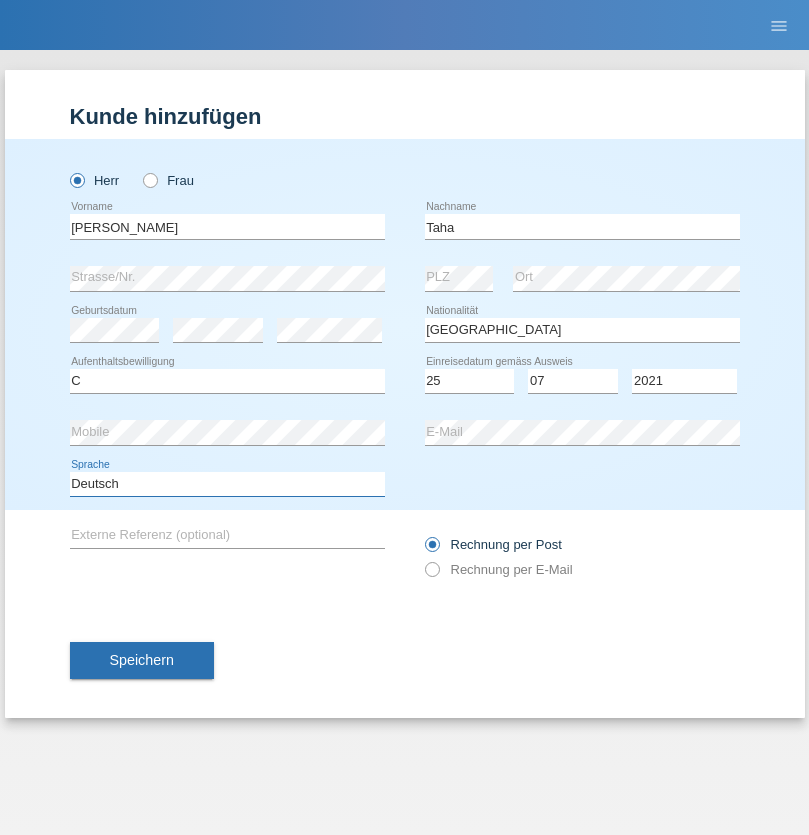 select on "en" 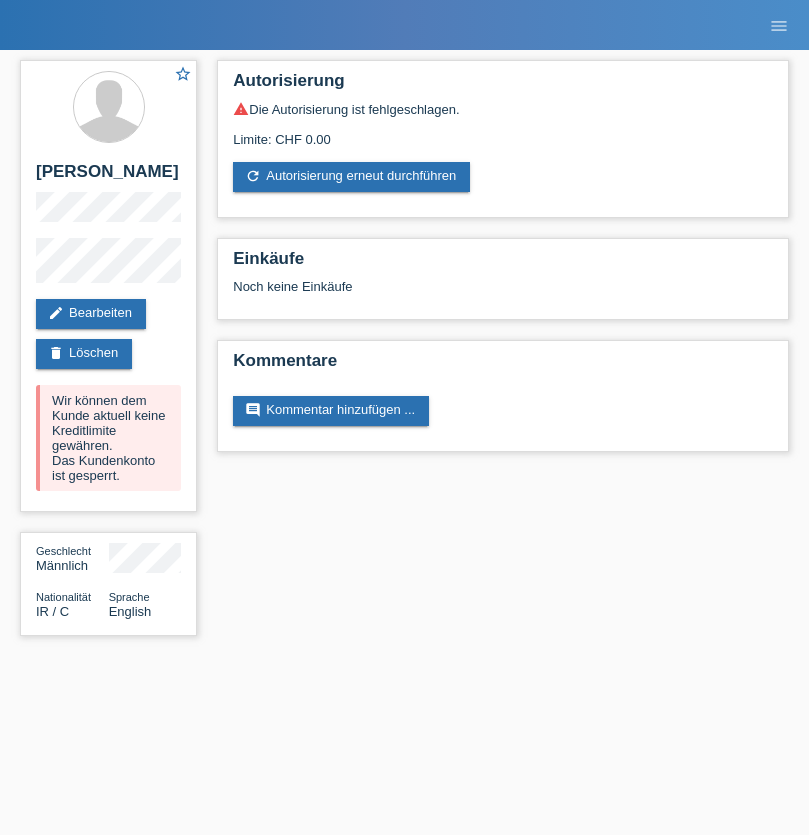 scroll, scrollTop: 0, scrollLeft: 0, axis: both 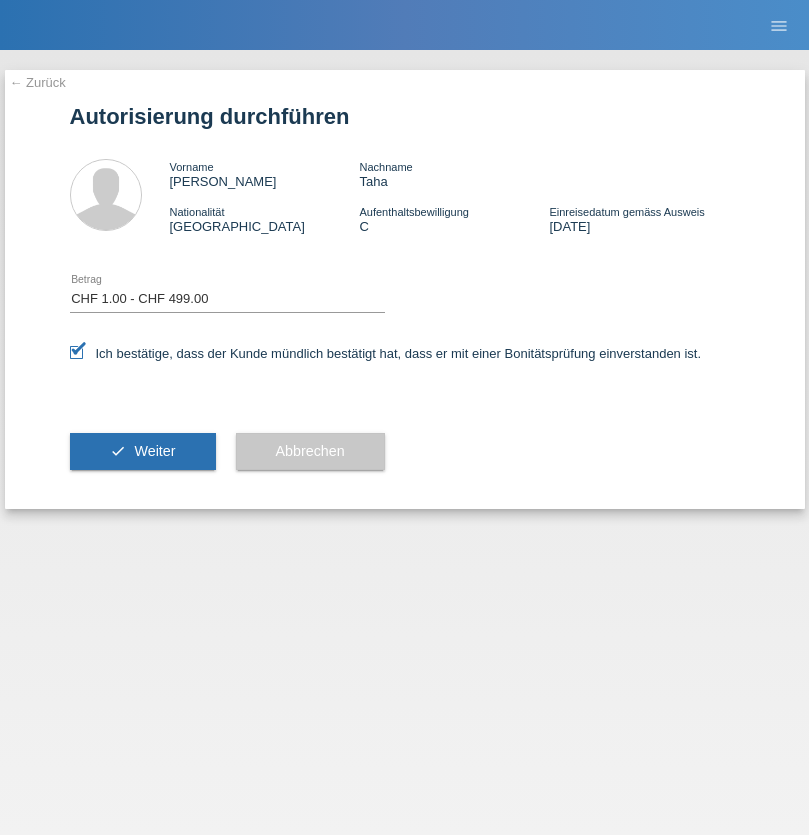 select on "1" 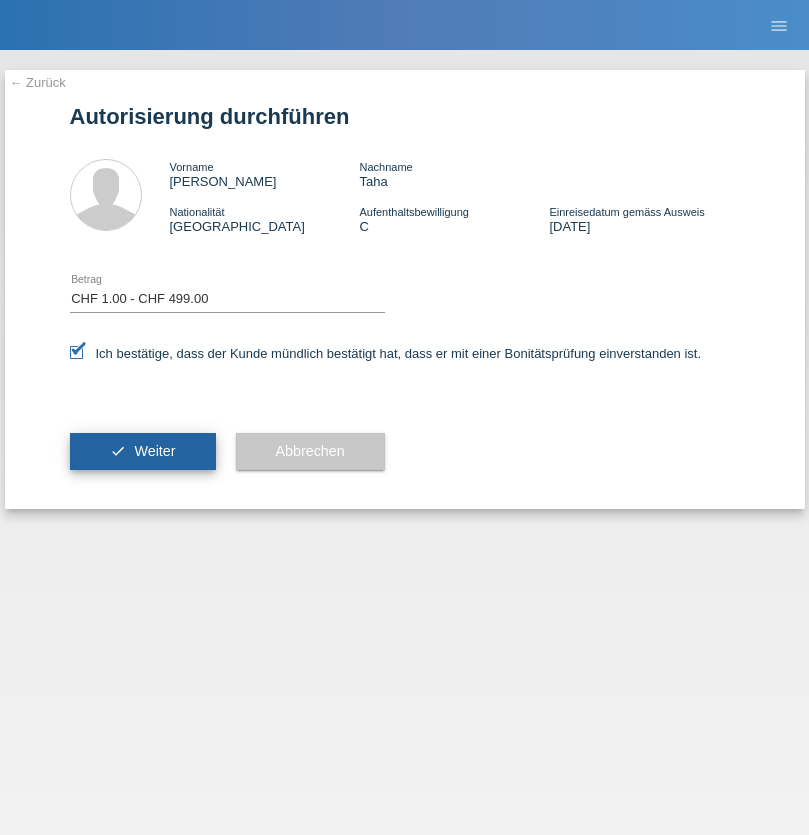 click on "Weiter" at bounding box center [154, 451] 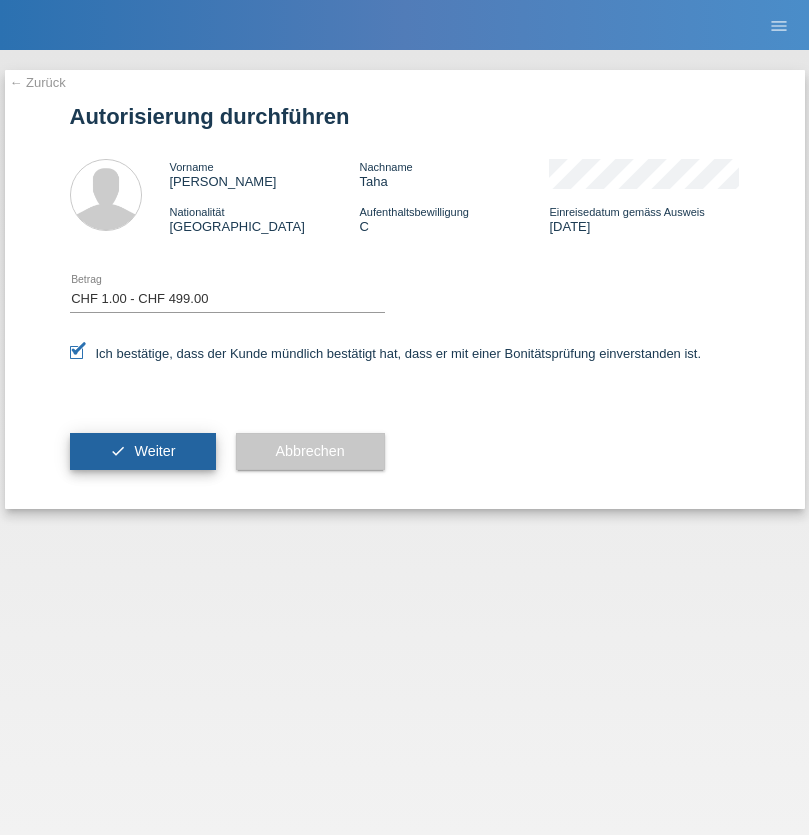scroll, scrollTop: 0, scrollLeft: 0, axis: both 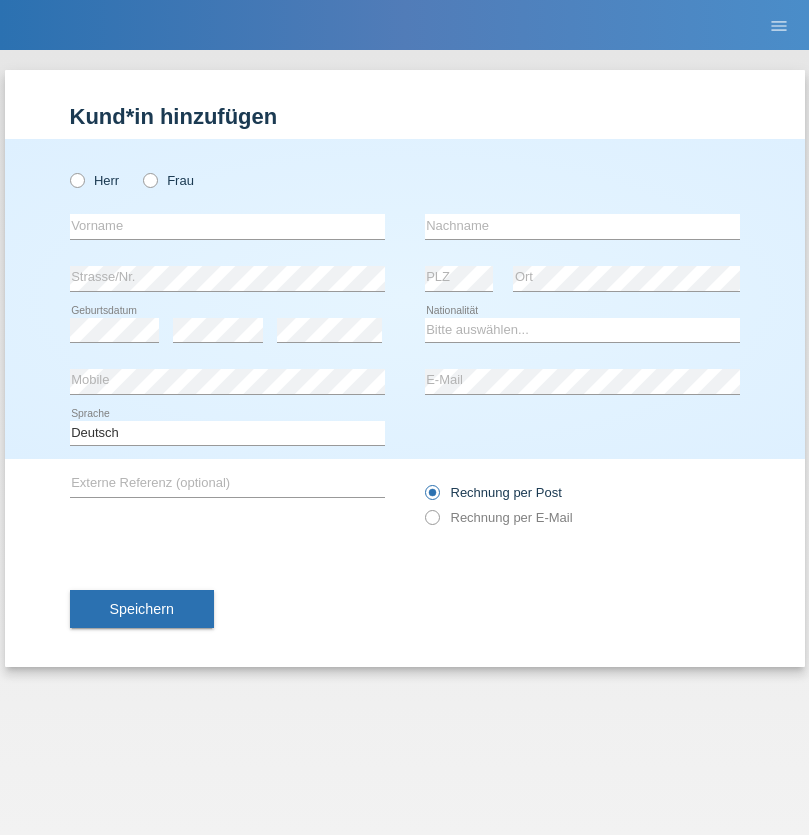 radio on "true" 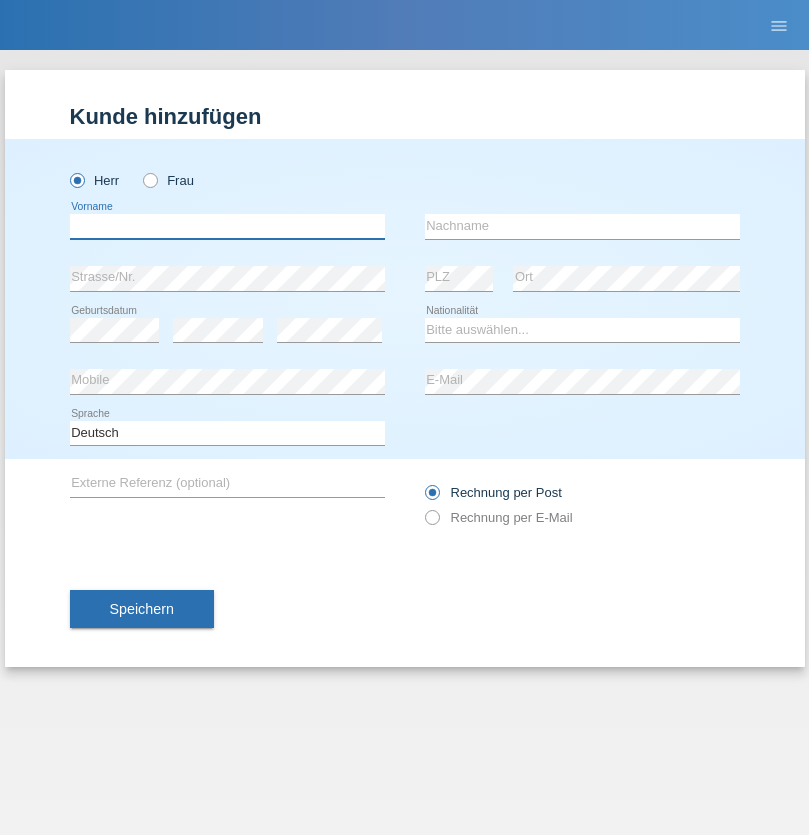 click at bounding box center (227, 226) 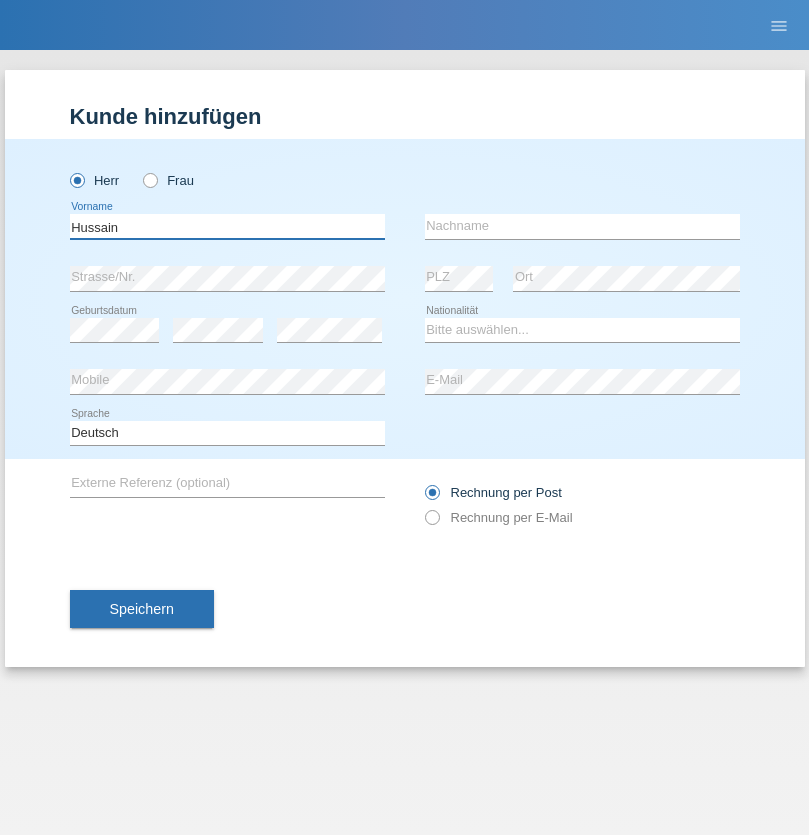 type on "Hussain" 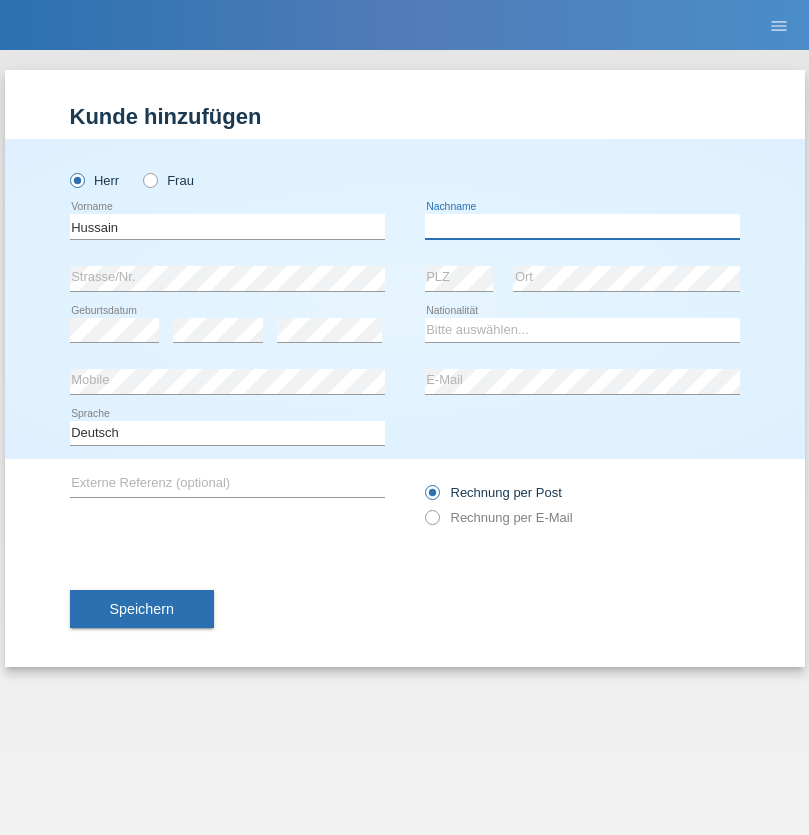 click at bounding box center [582, 226] 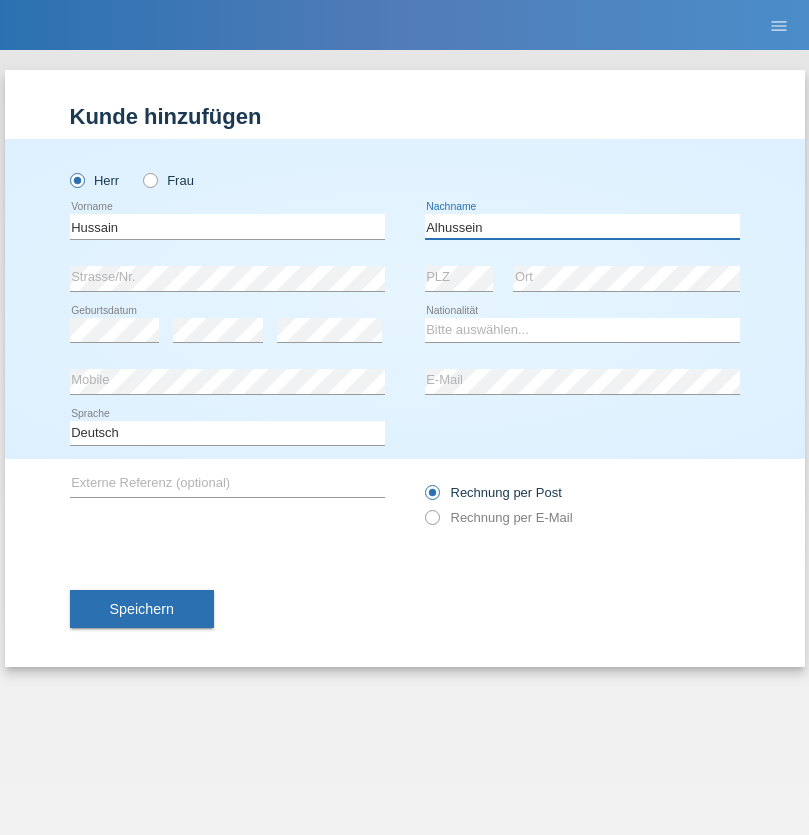 type on "Alhussein" 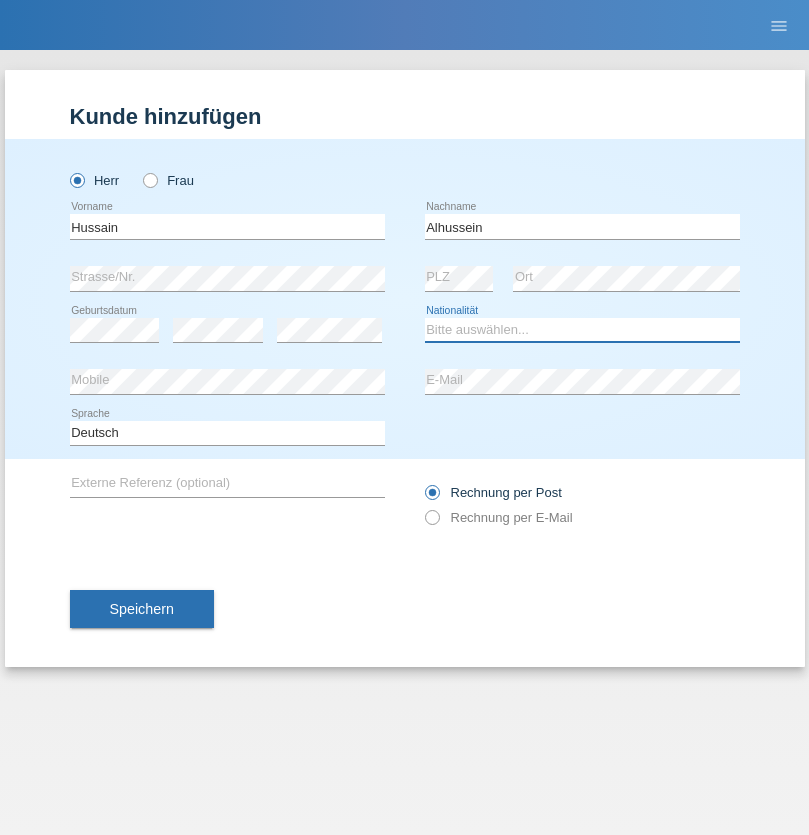 select on "SD" 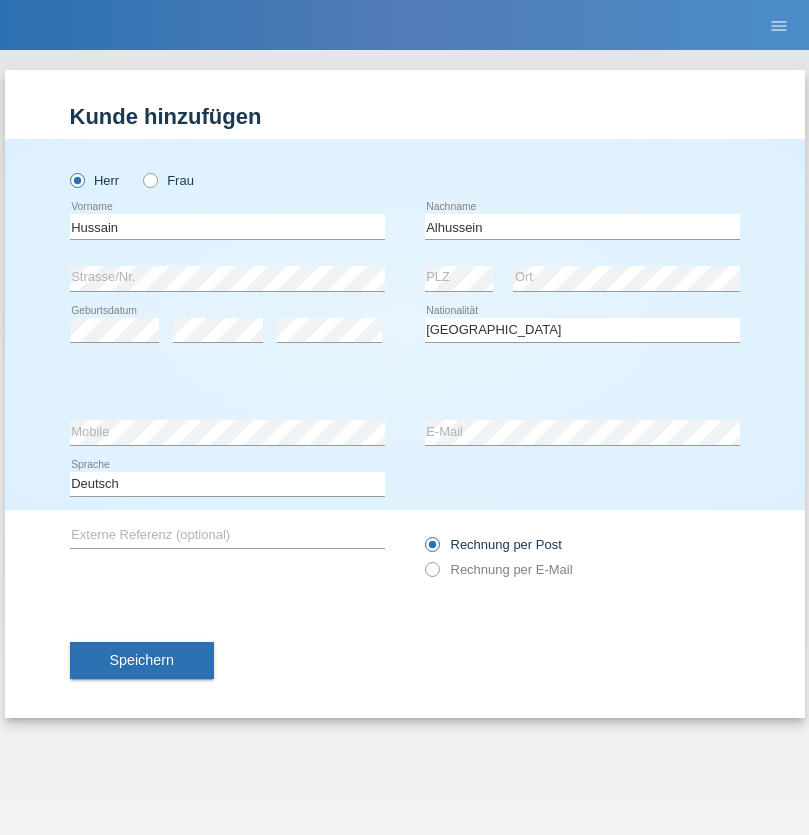 select on "C" 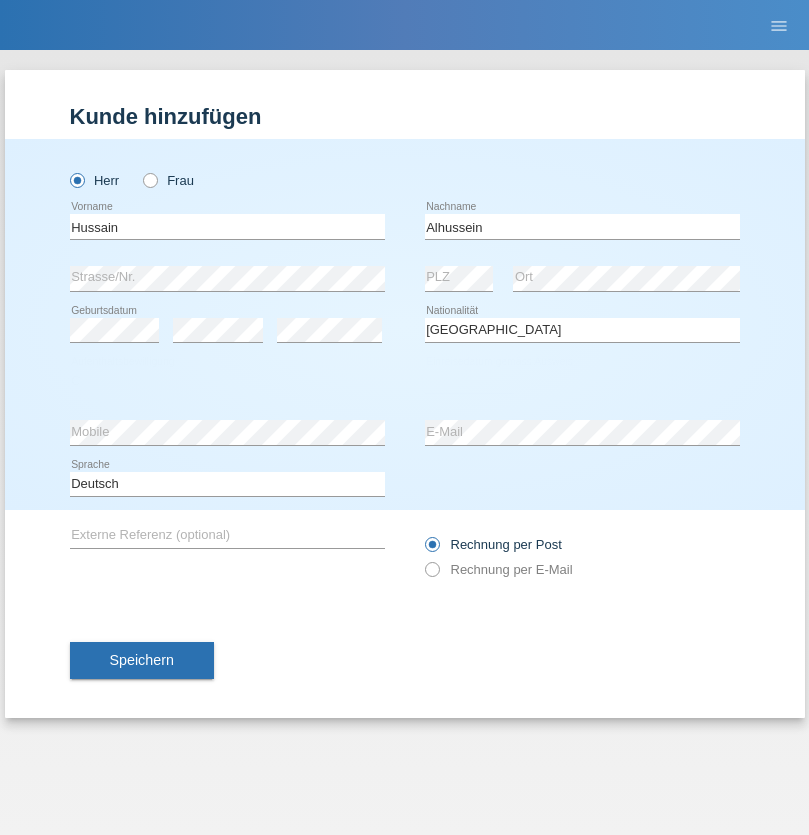 select on "14" 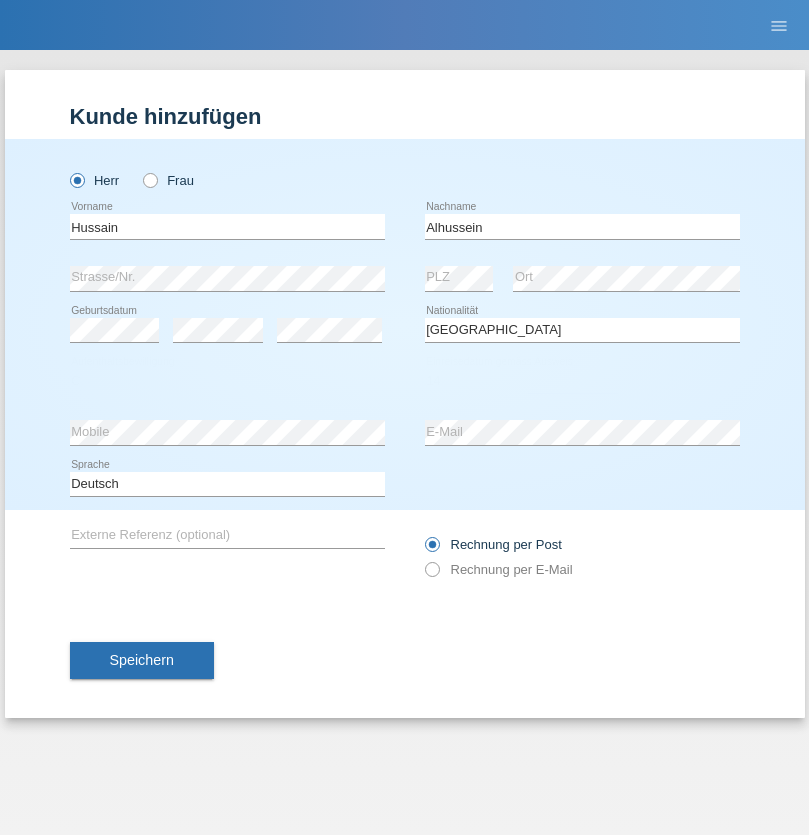 select on "07" 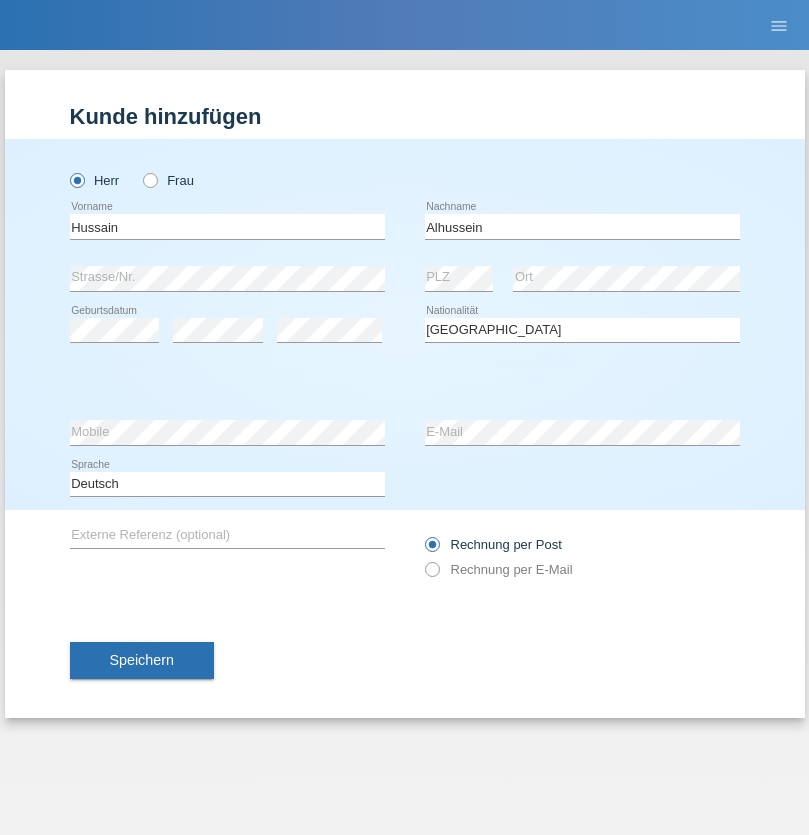 select on "2004" 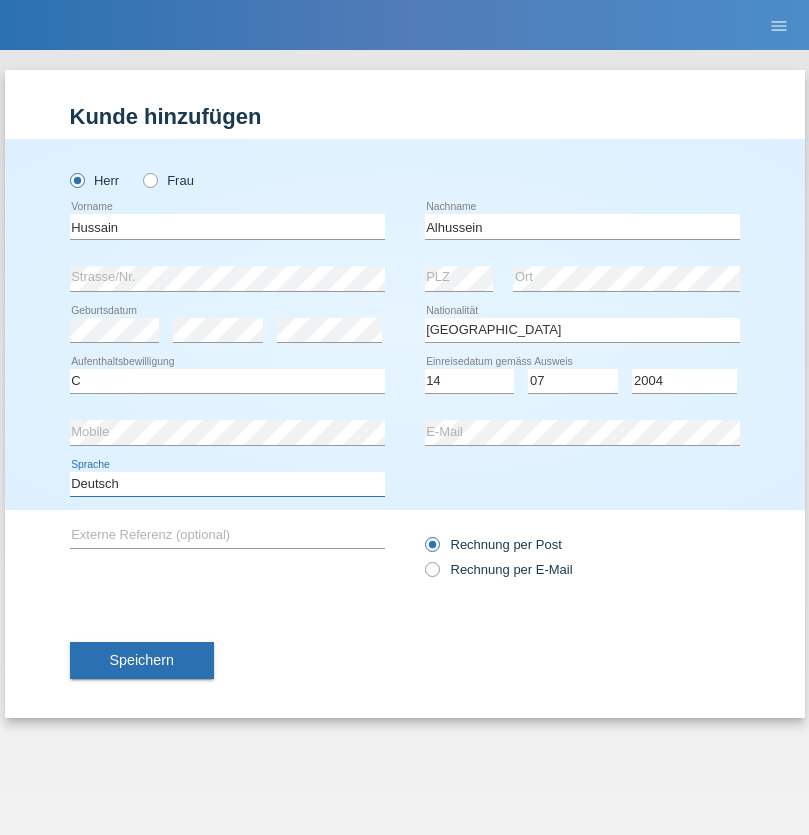 select on "en" 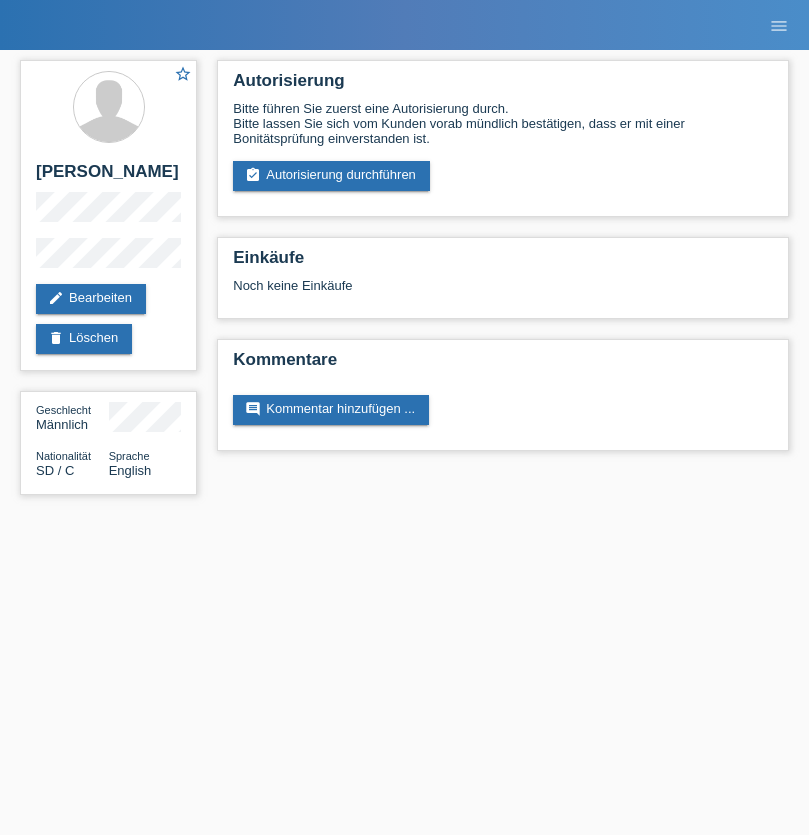scroll, scrollTop: 0, scrollLeft: 0, axis: both 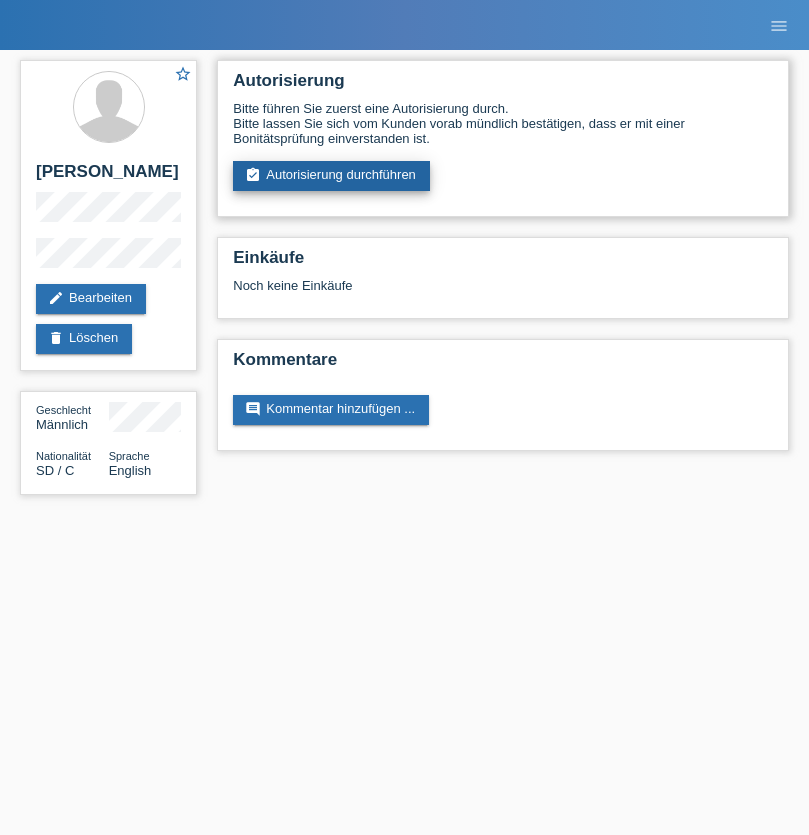 click on "assignment_turned_in  Autorisierung durchführen" at bounding box center [331, 176] 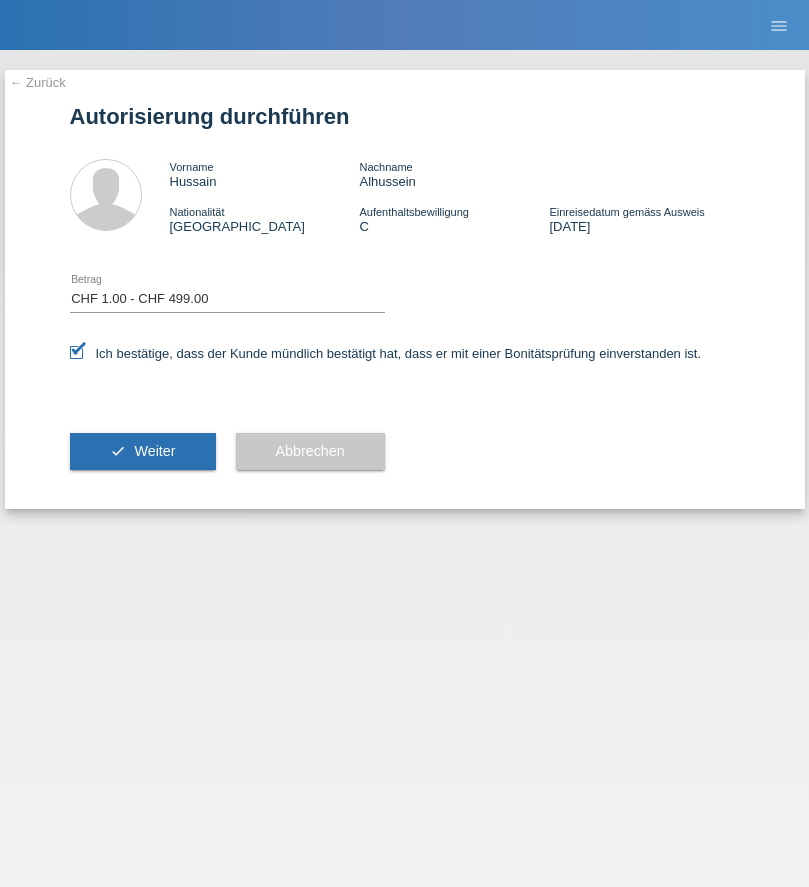 select on "1" 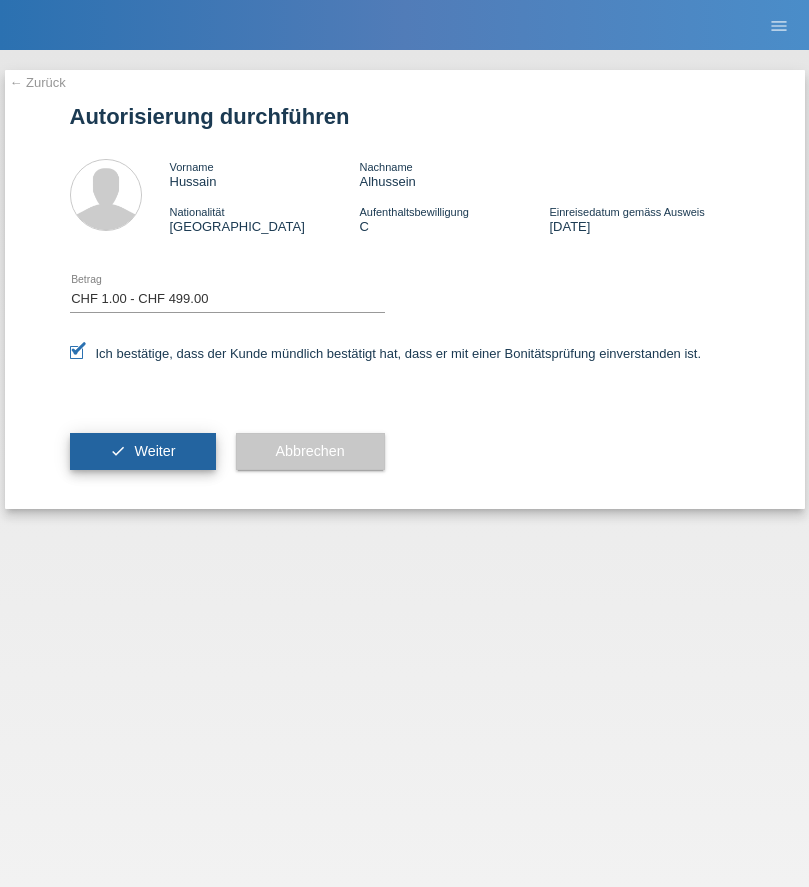 click on "Weiter" at bounding box center (154, 451) 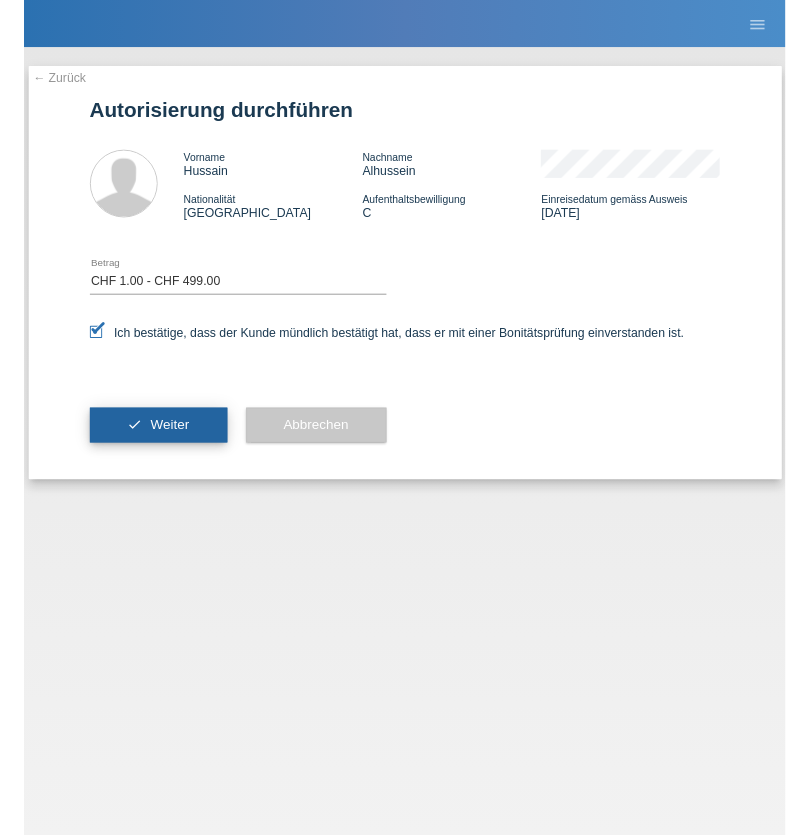 scroll, scrollTop: 0, scrollLeft: 0, axis: both 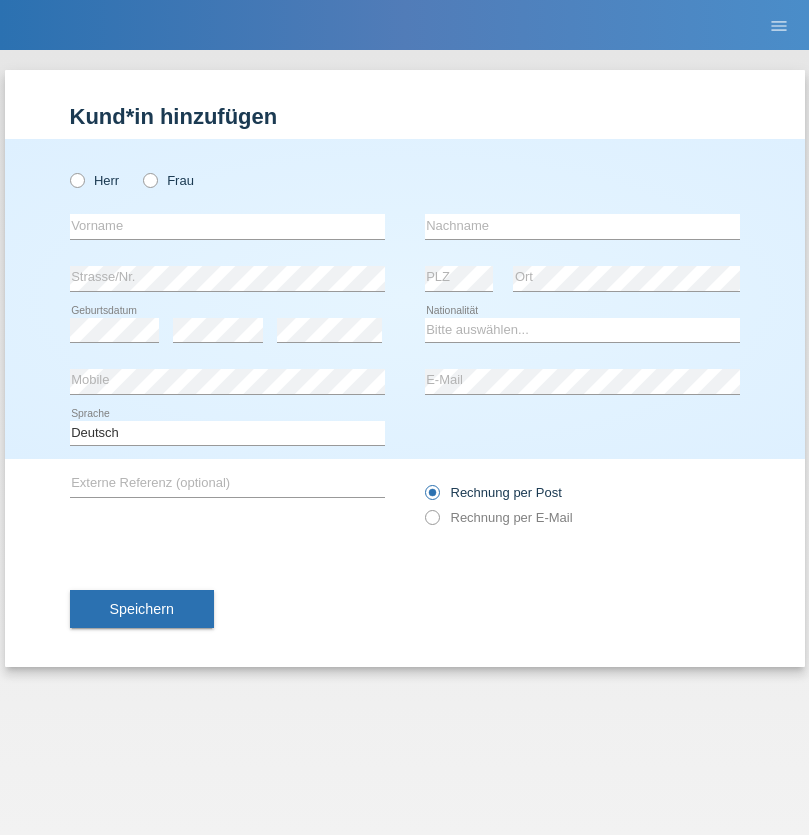 radio on "true" 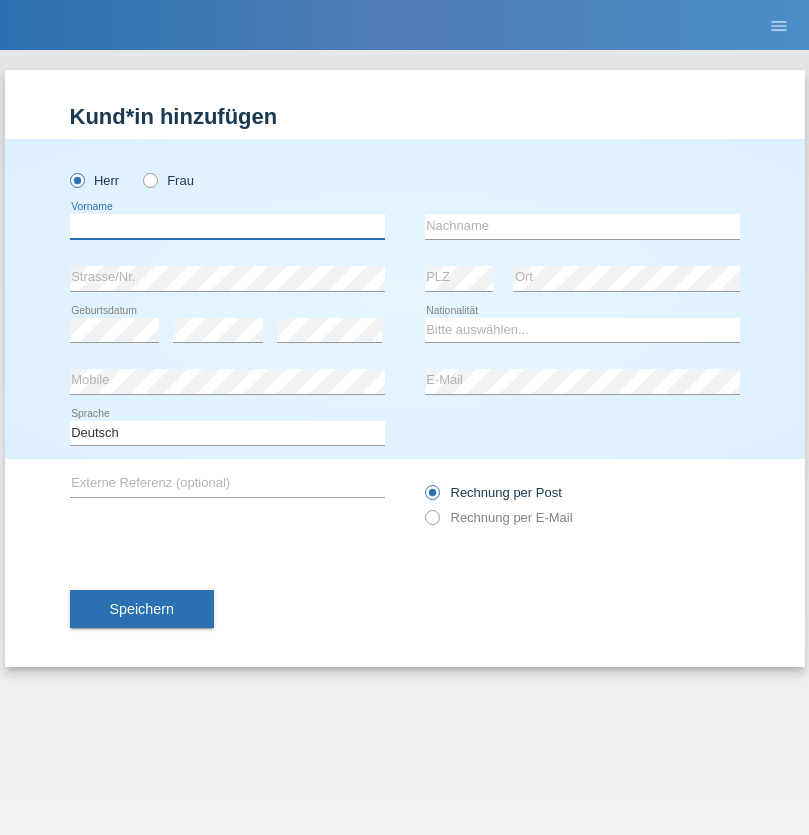 click at bounding box center [227, 226] 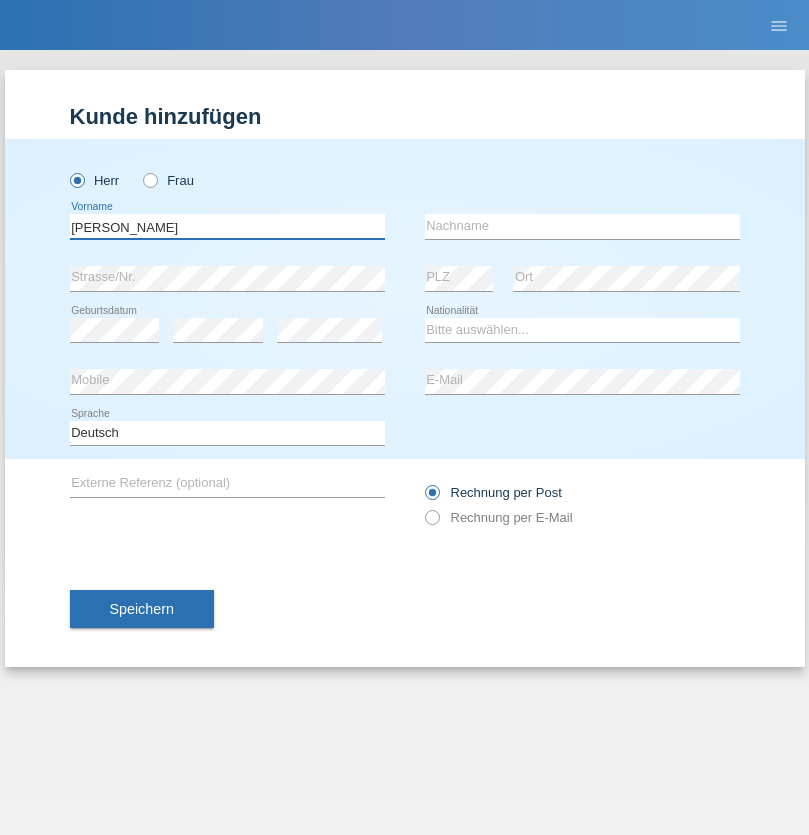 type on "[PERSON_NAME]" 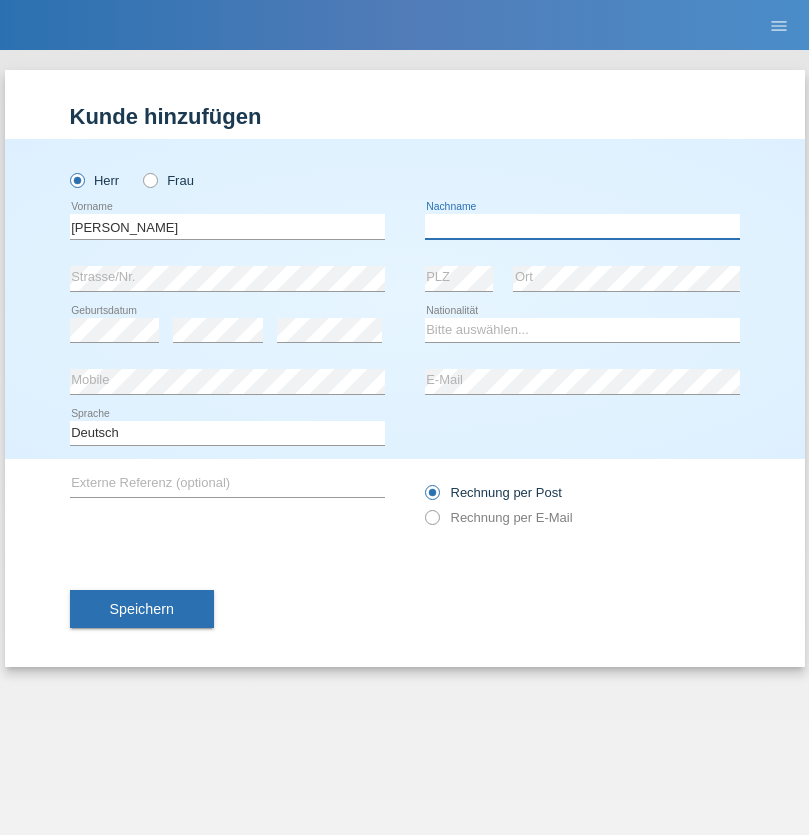 click at bounding box center [582, 226] 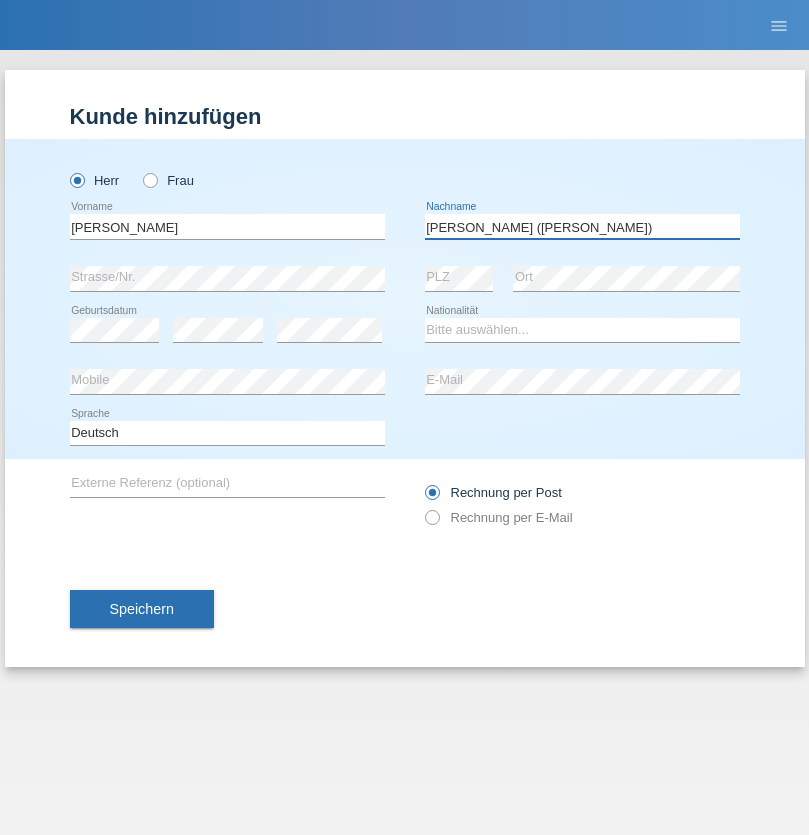 type on "[PERSON_NAME] ([PERSON_NAME])" 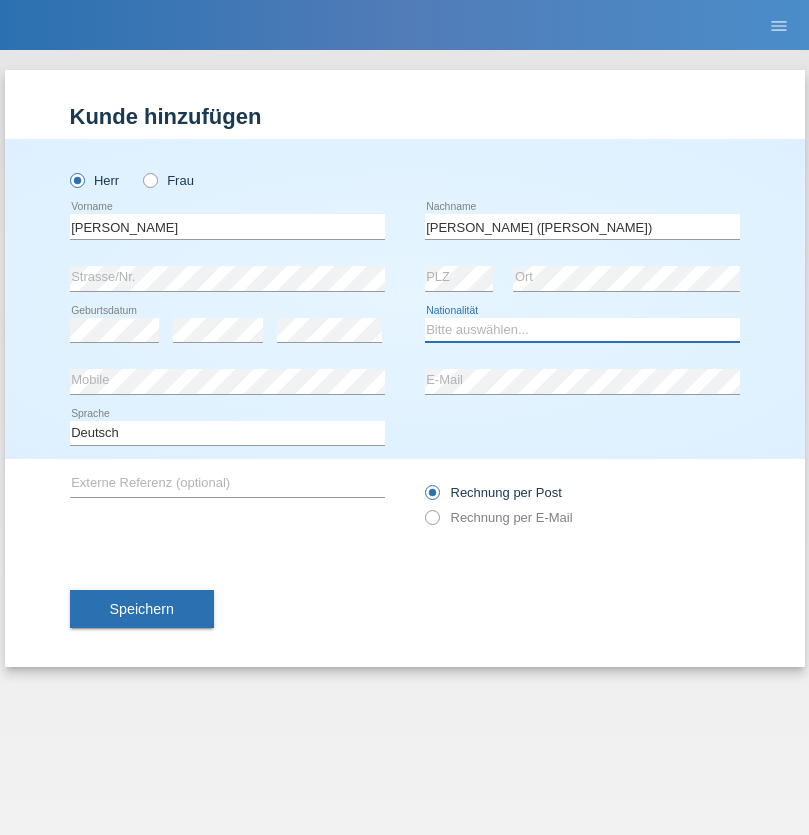 select on "BR" 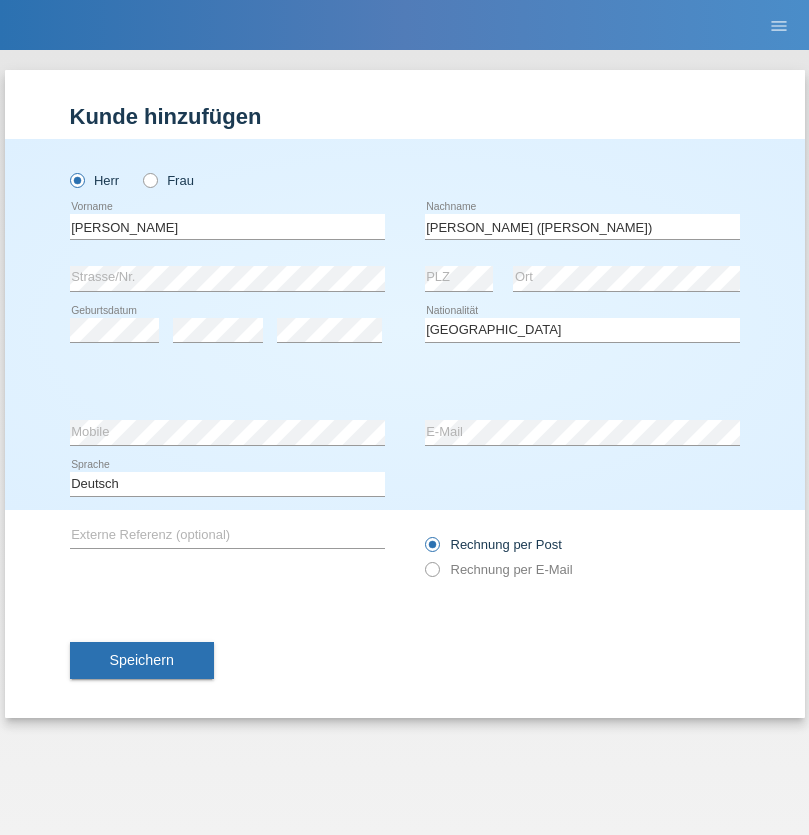 select on "C" 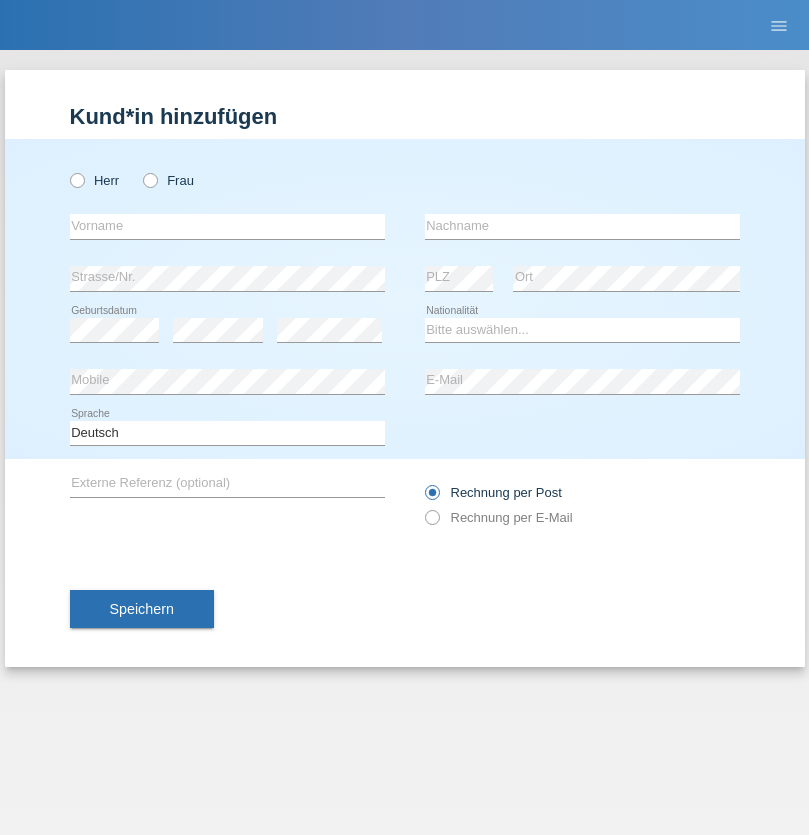 scroll, scrollTop: 0, scrollLeft: 0, axis: both 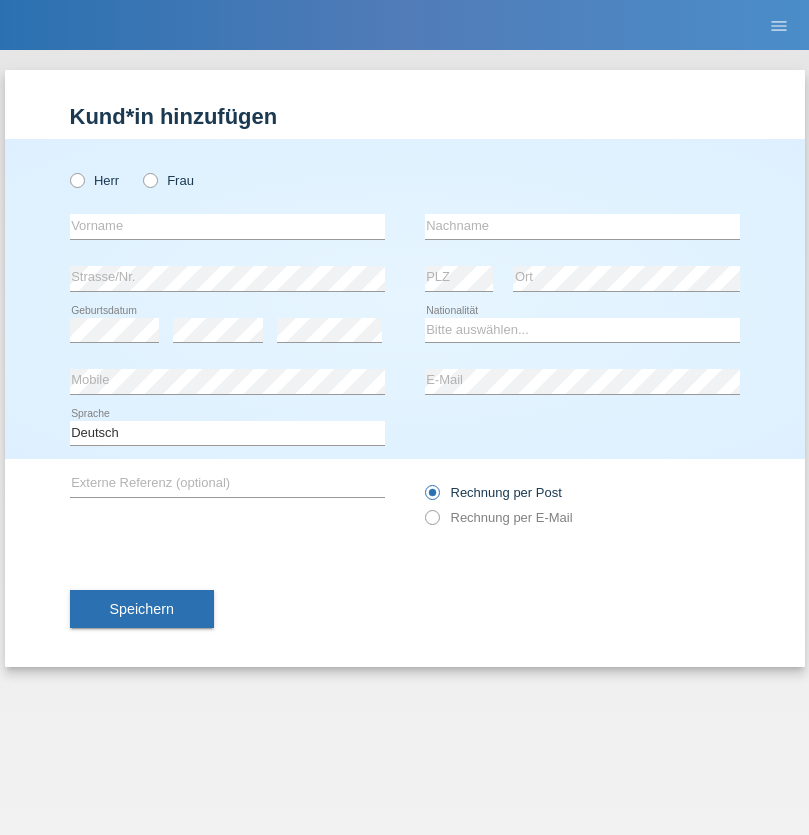 radio on "true" 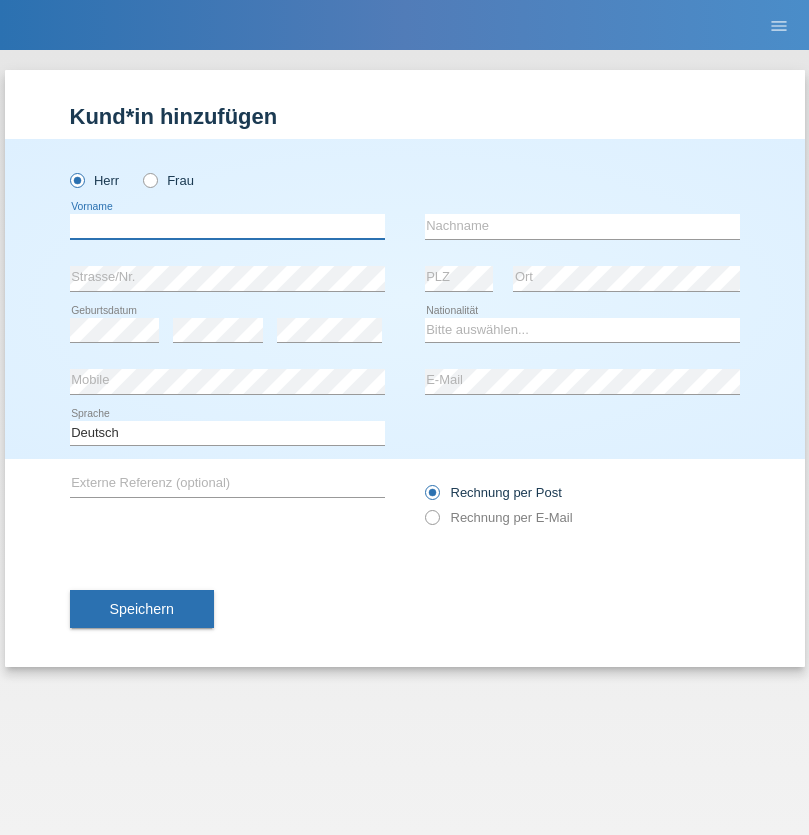 click at bounding box center [227, 226] 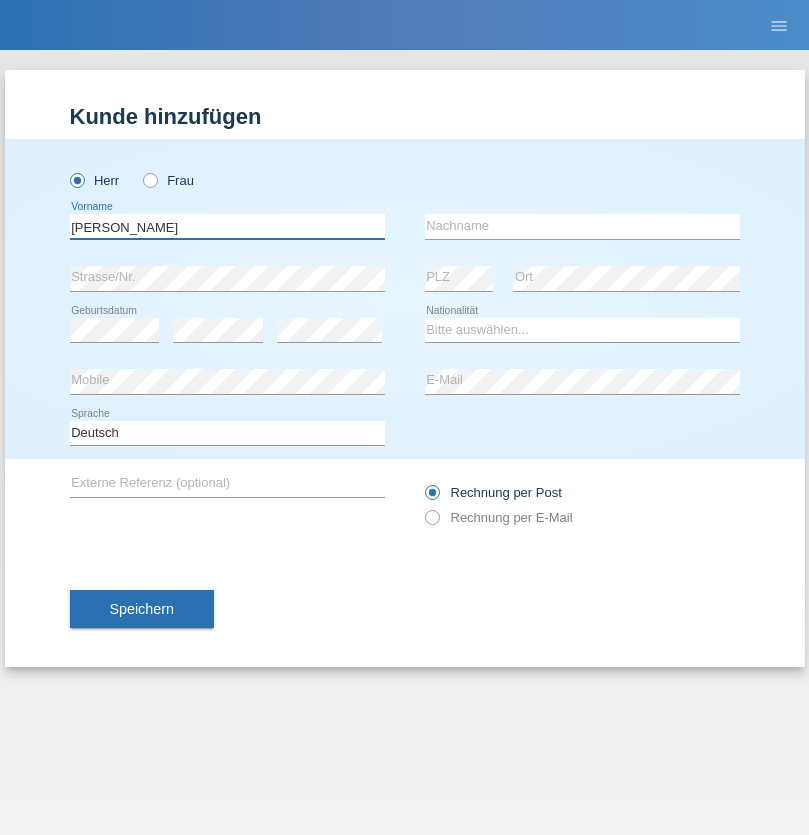 type on "[PERSON_NAME]" 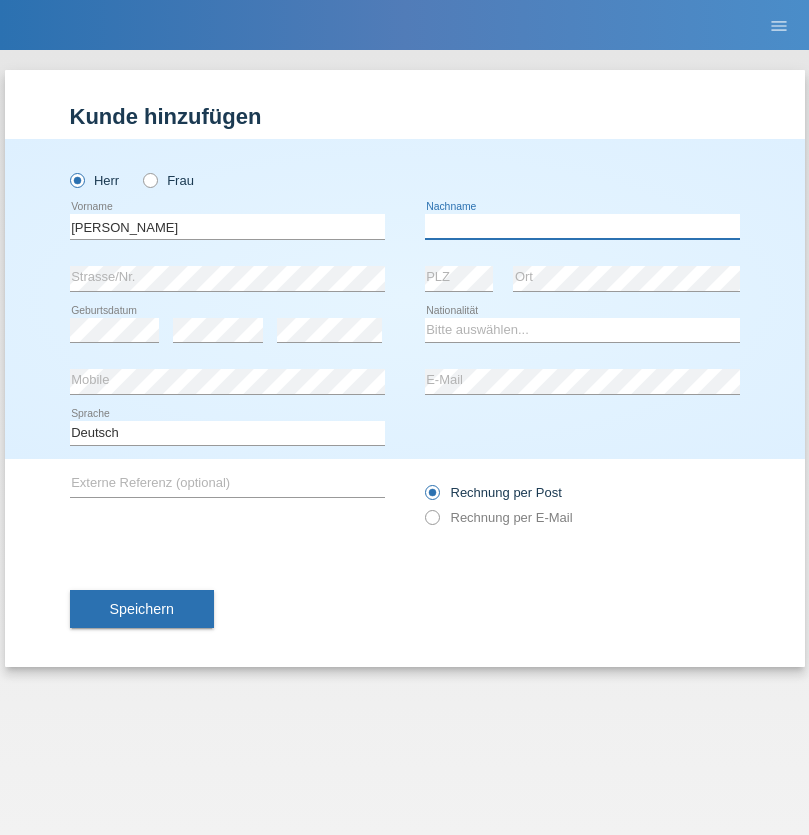 click at bounding box center [582, 226] 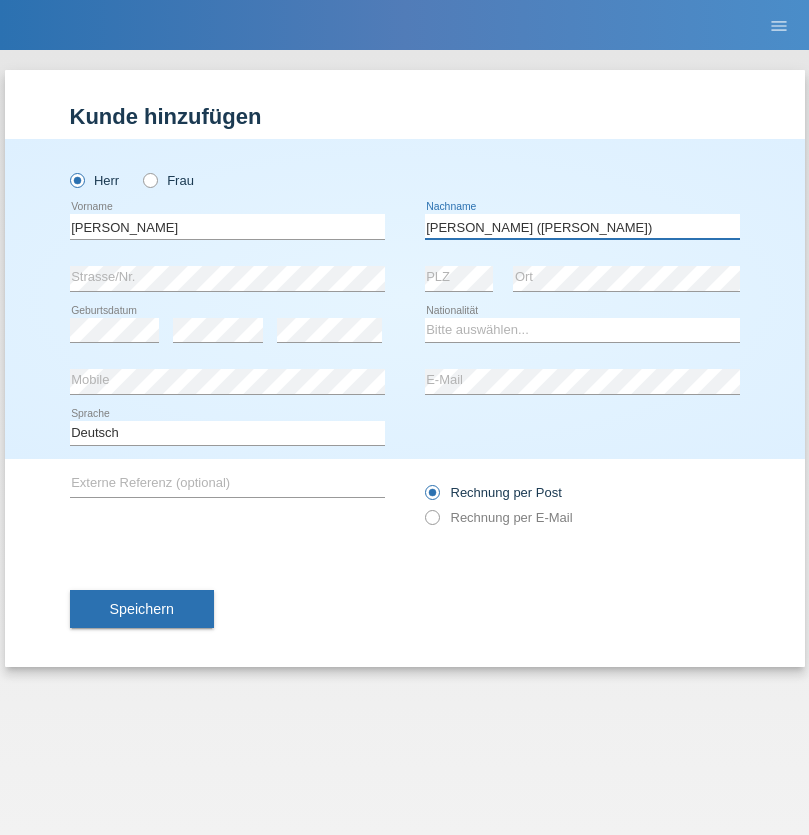 type on "[PERSON_NAME] ([PERSON_NAME])" 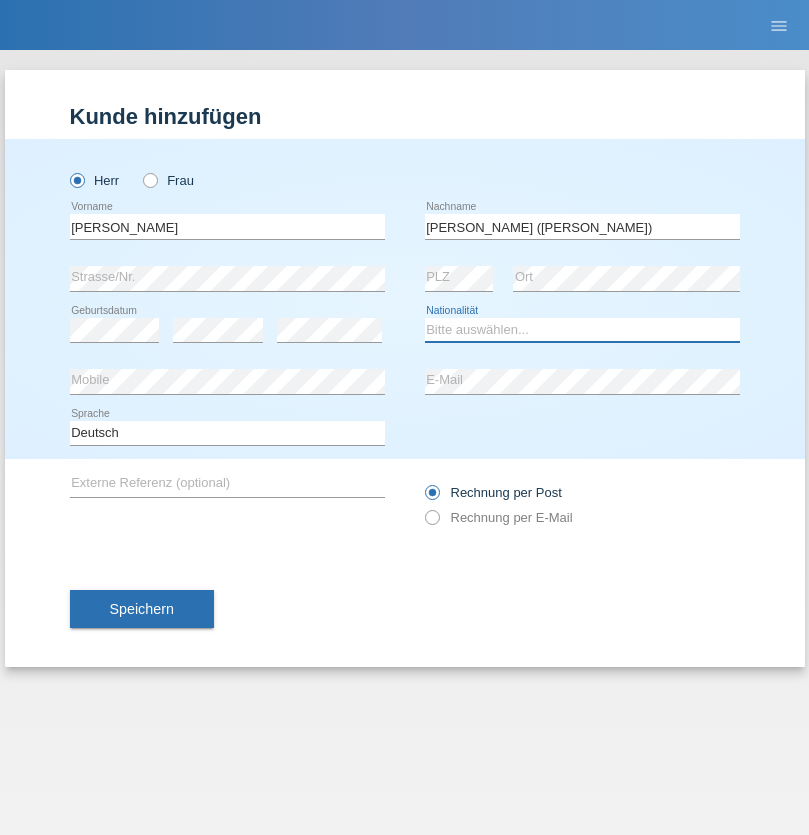 select on "BR" 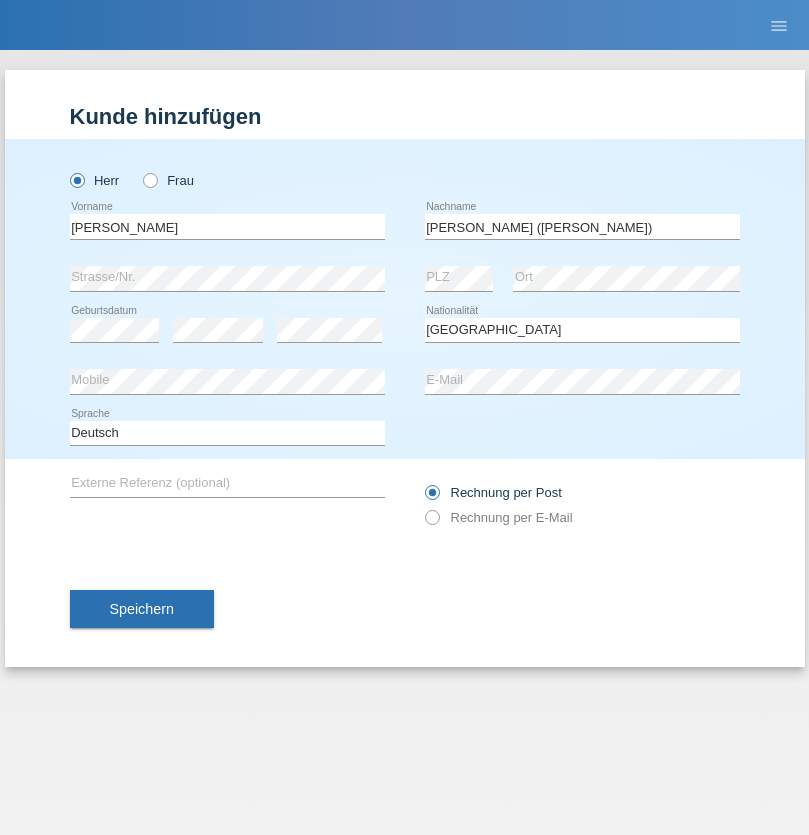 select on "C" 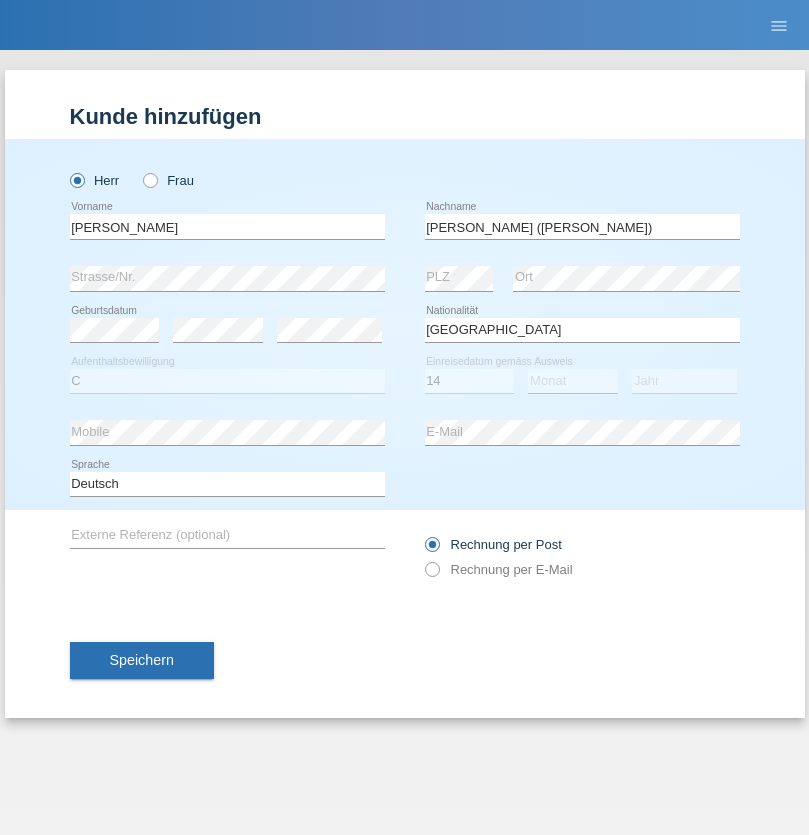 select on "12" 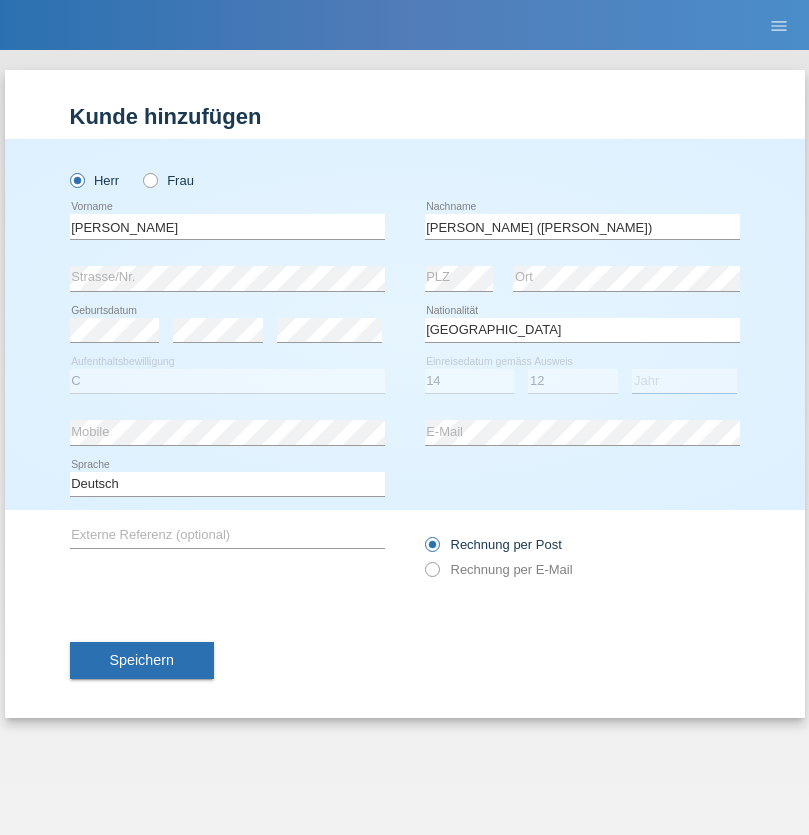 select on "2001" 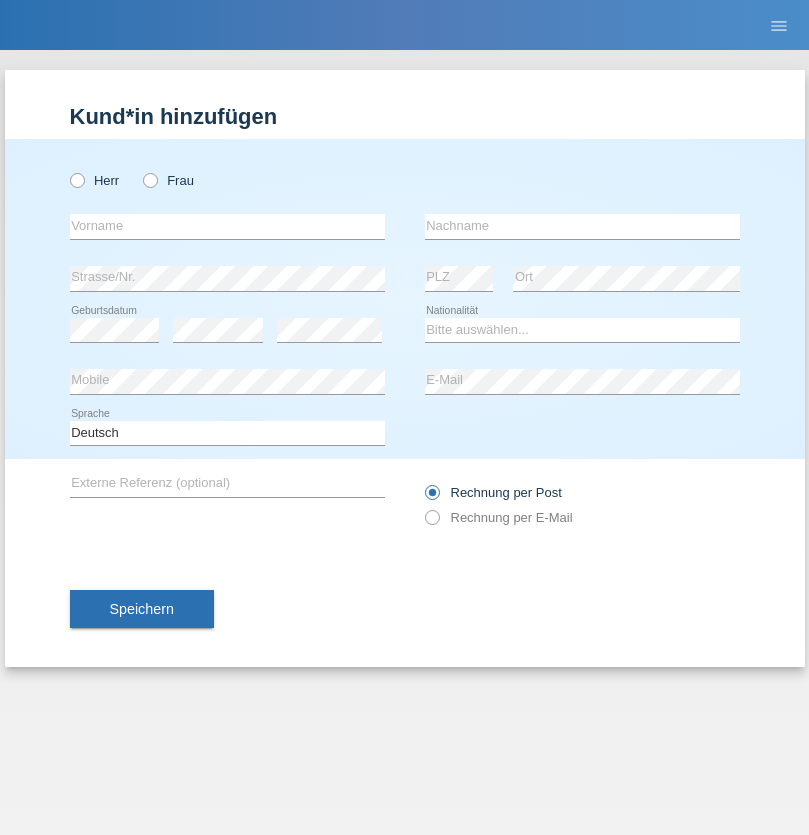 scroll, scrollTop: 0, scrollLeft: 0, axis: both 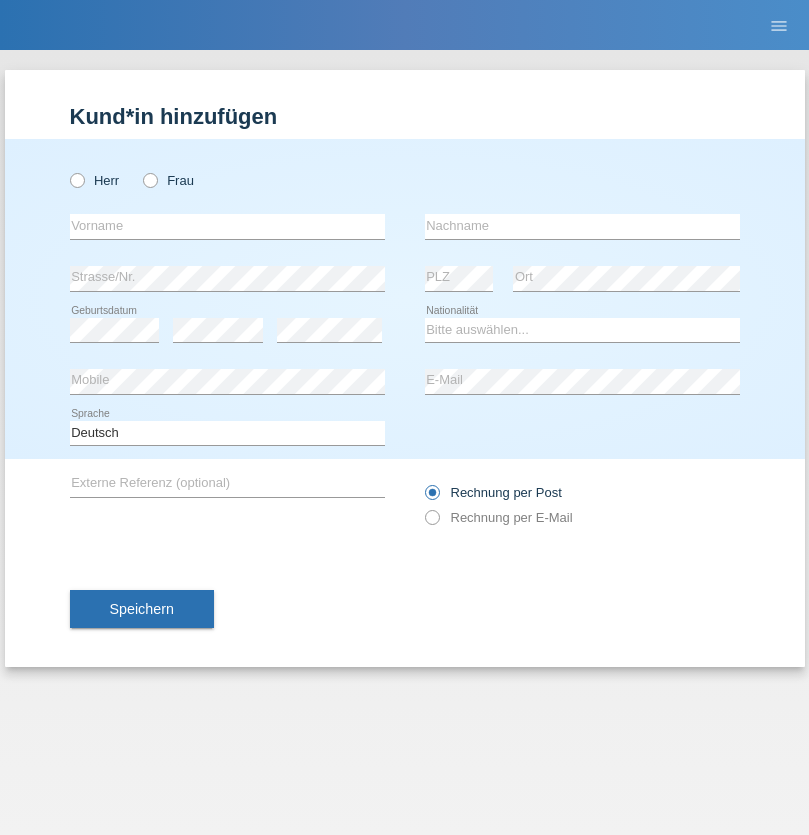radio on "true" 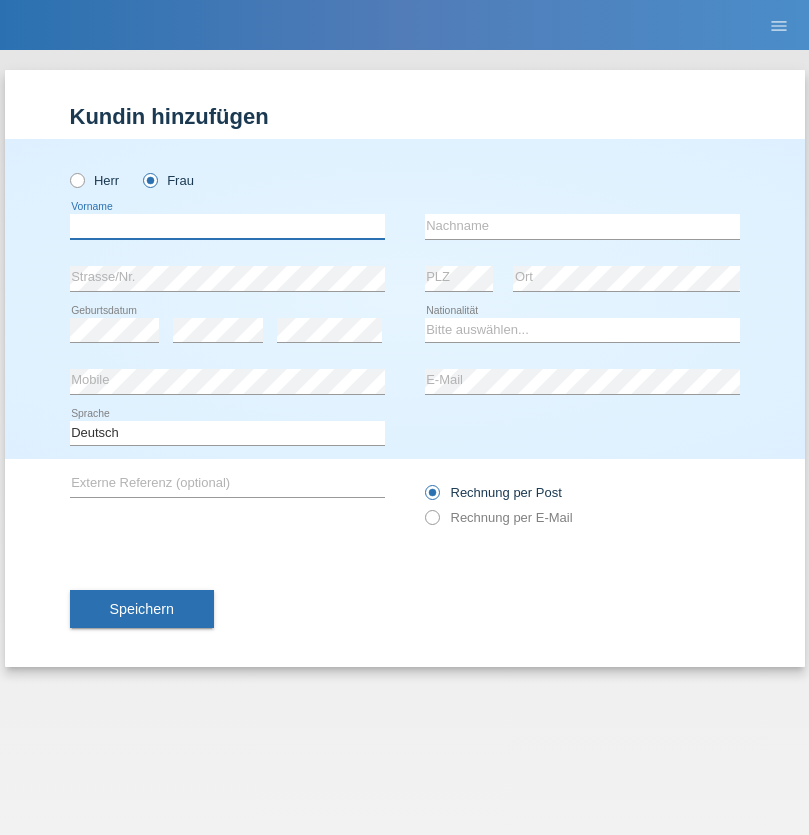 click at bounding box center (227, 226) 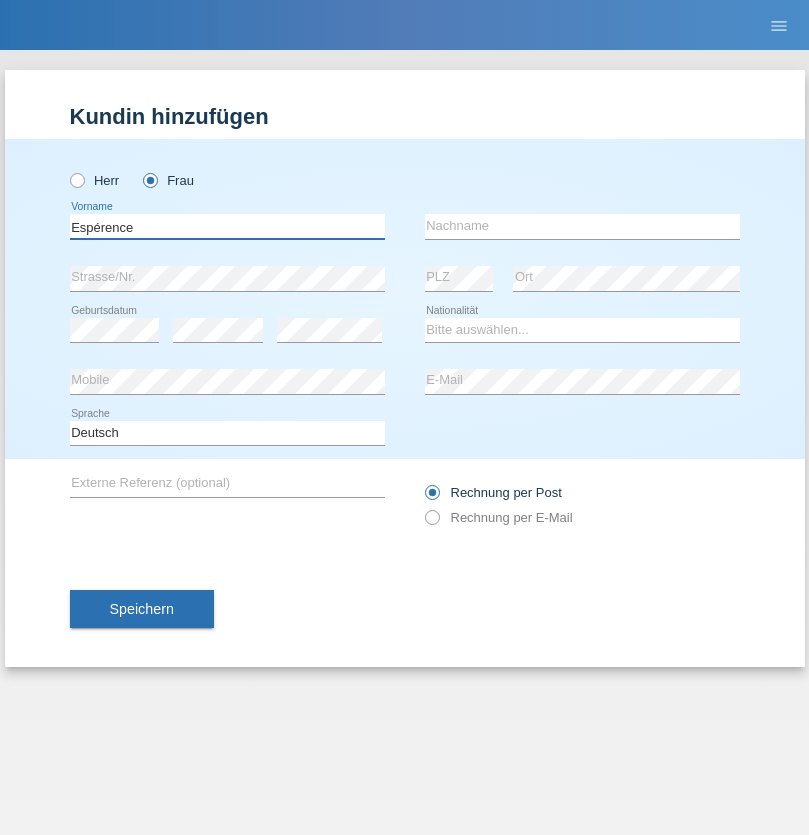 type on "Espérence" 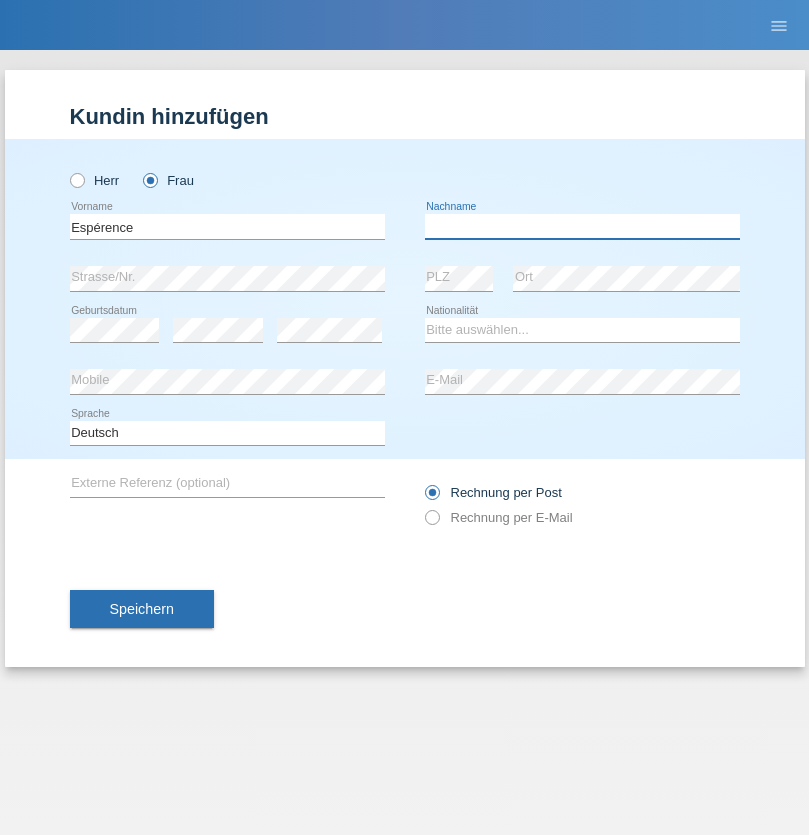 click at bounding box center (582, 226) 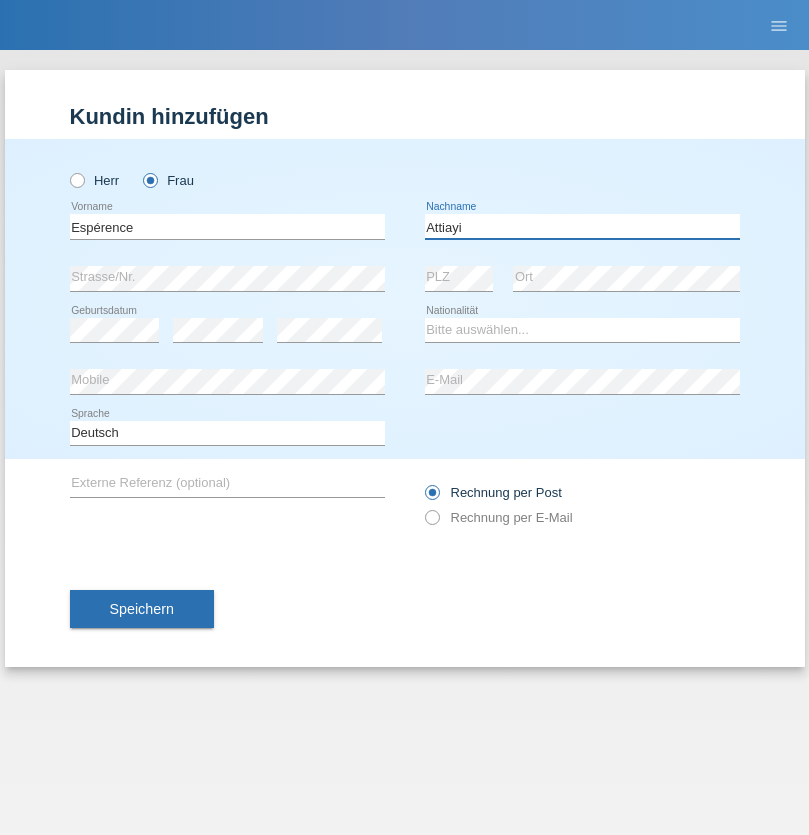 type on "Attiayi" 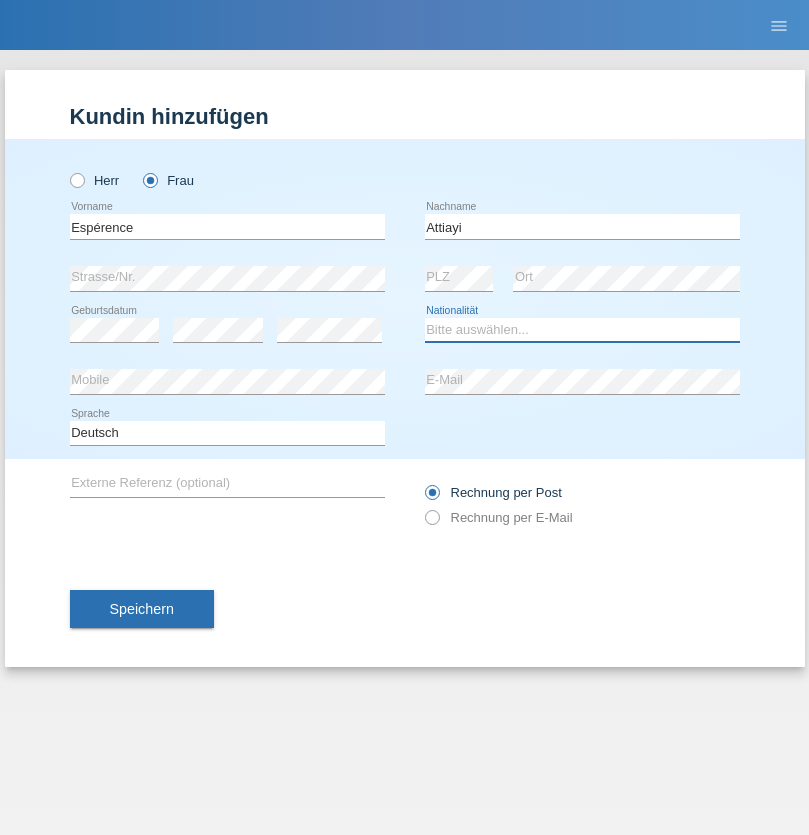 select on "CH" 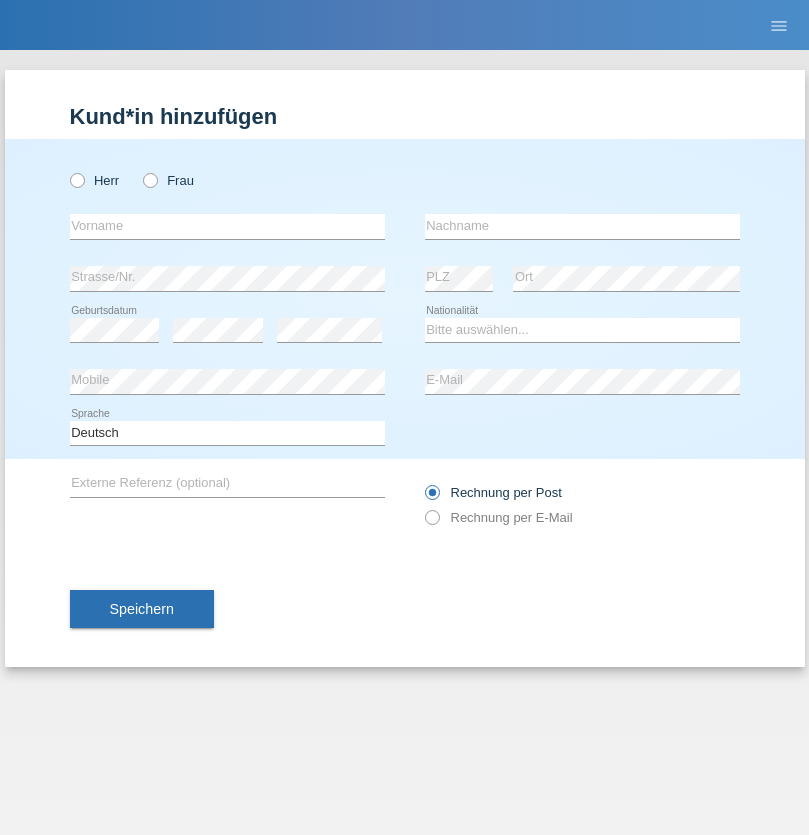 scroll, scrollTop: 0, scrollLeft: 0, axis: both 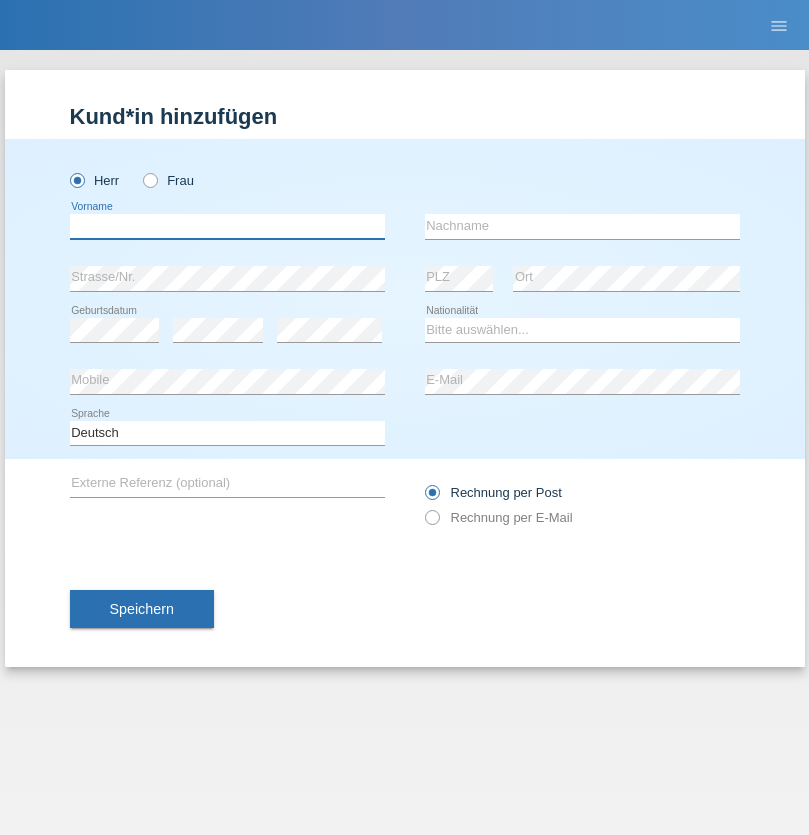 click at bounding box center [227, 226] 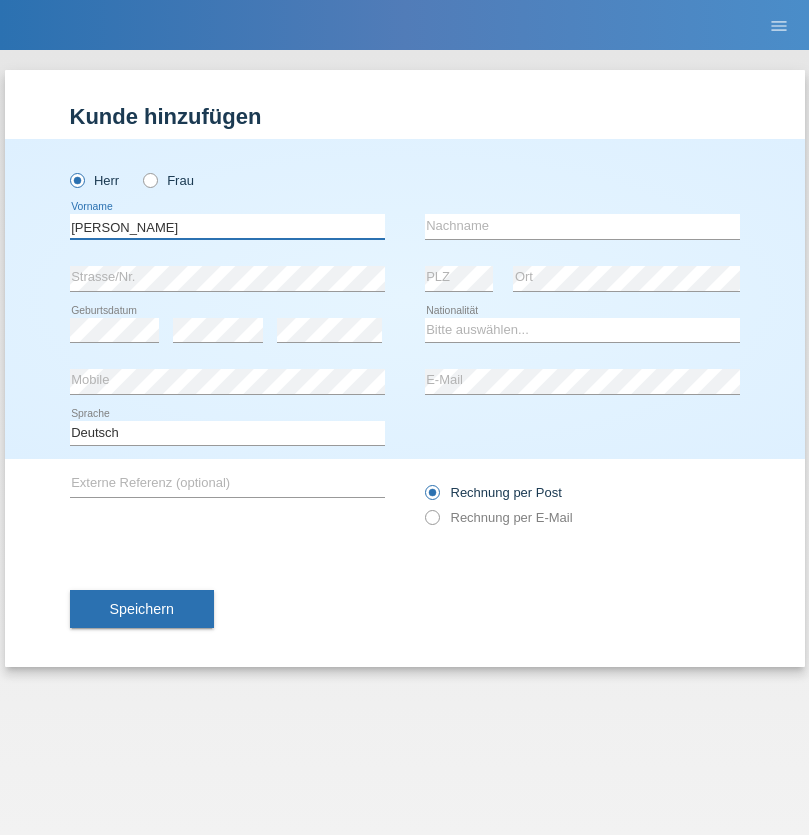 type on "Charles" 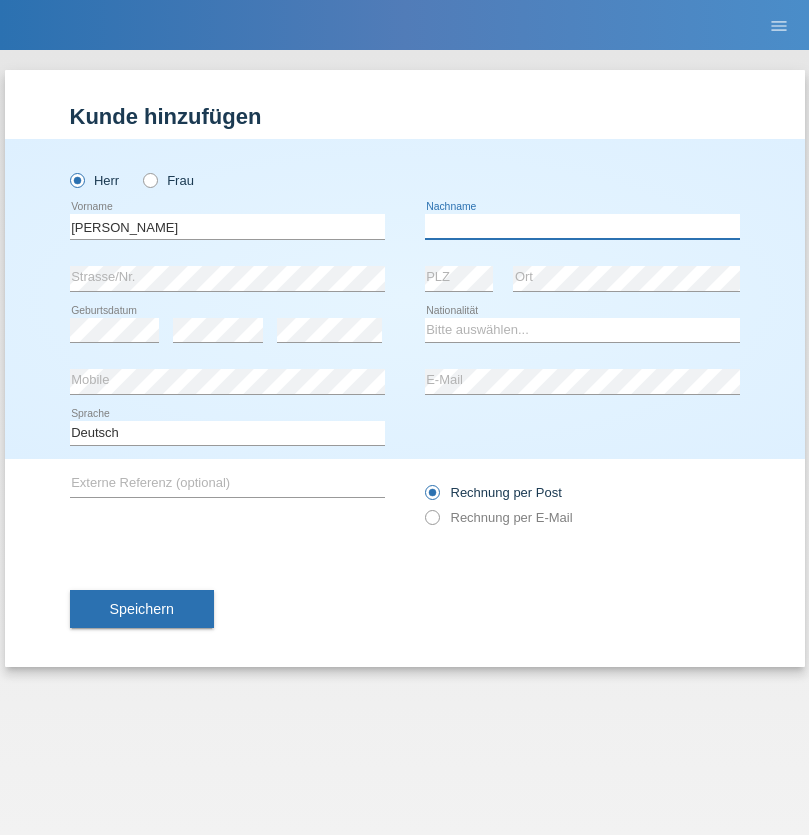 click at bounding box center (582, 226) 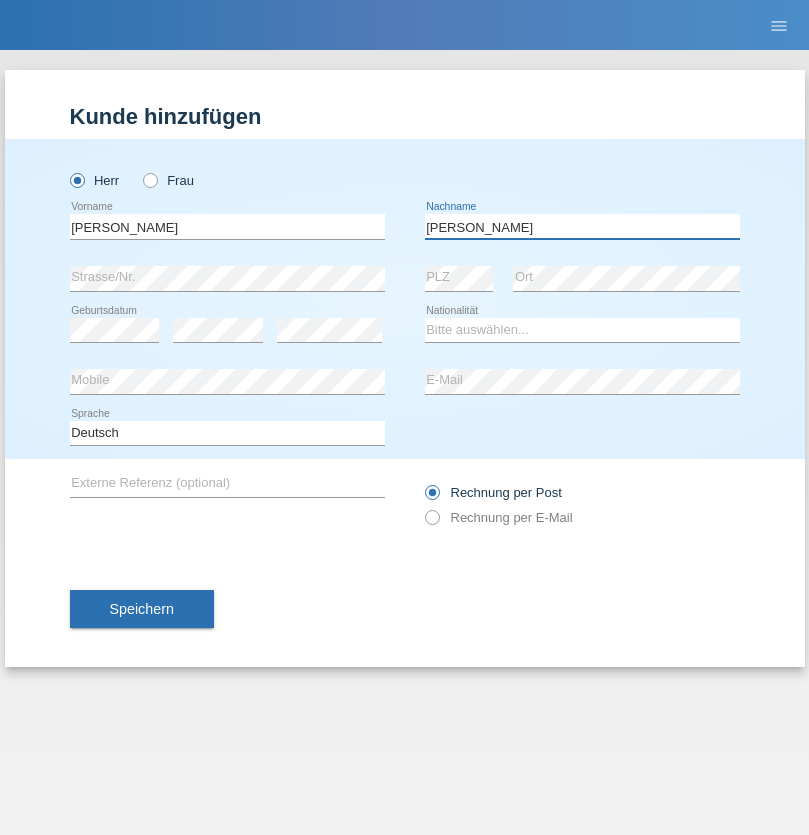 type on "Chetelat" 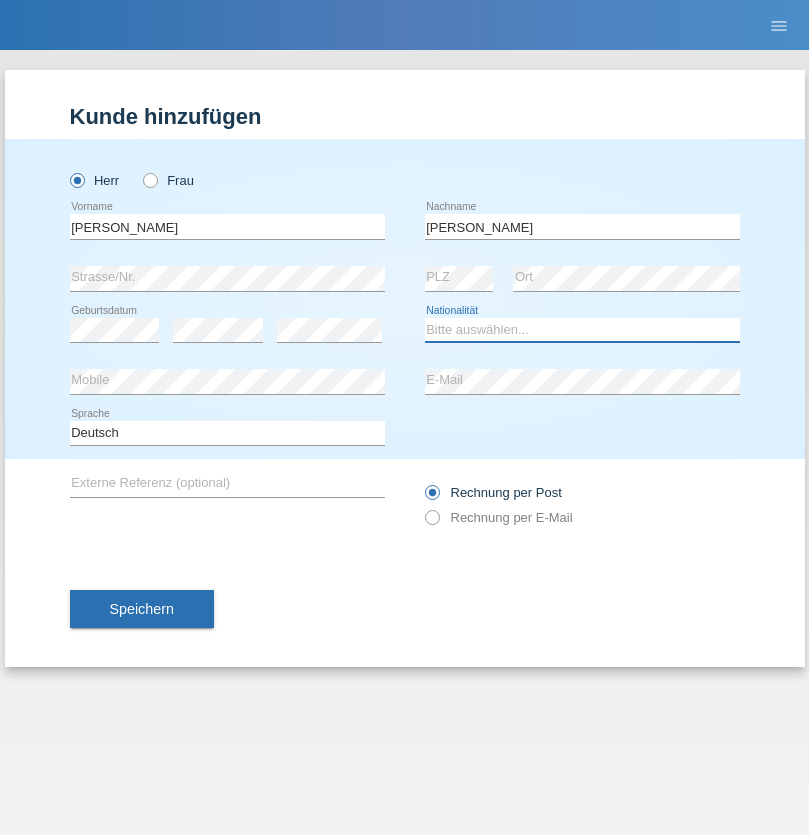 select on "CH" 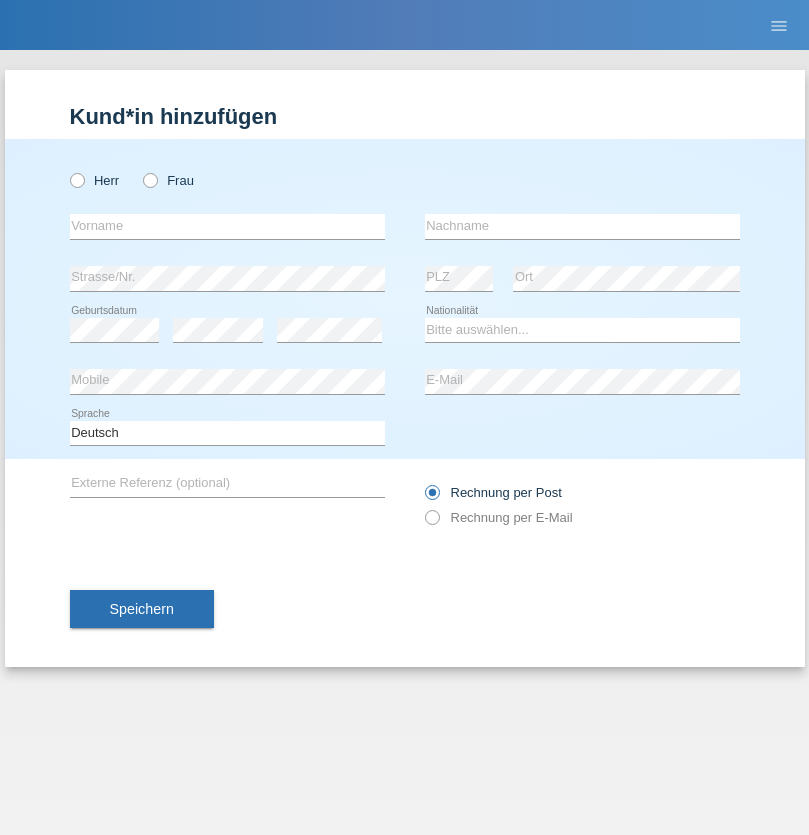 scroll, scrollTop: 0, scrollLeft: 0, axis: both 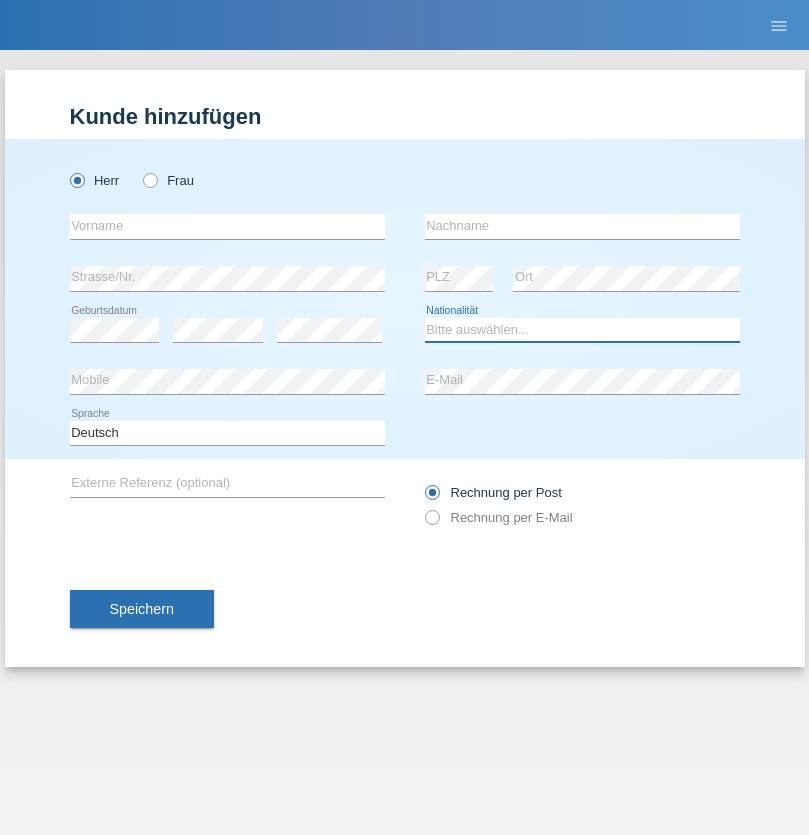 select on "XK" 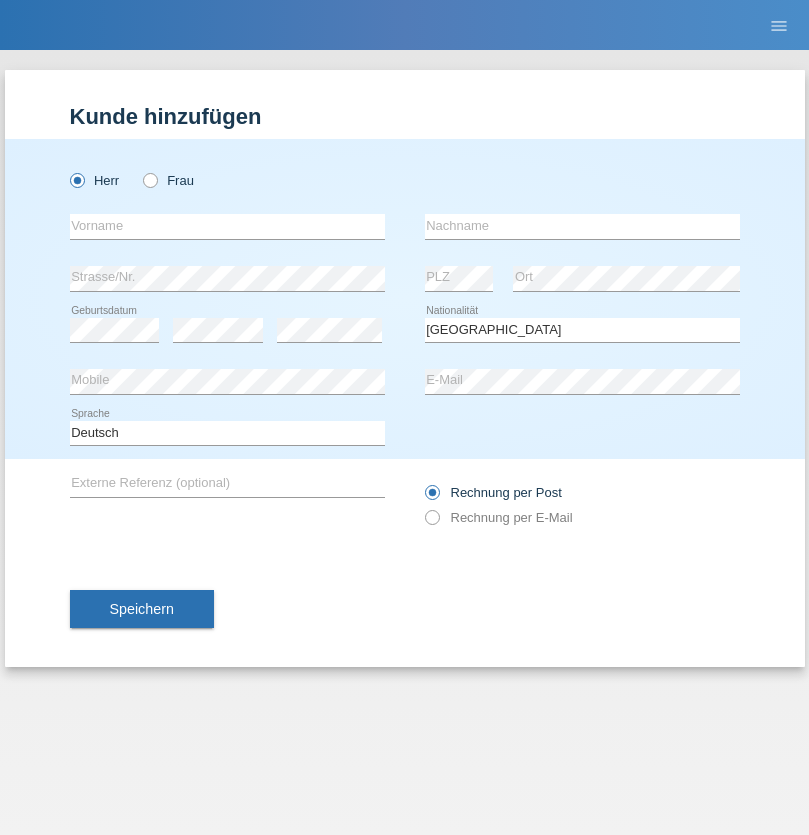 select on "C" 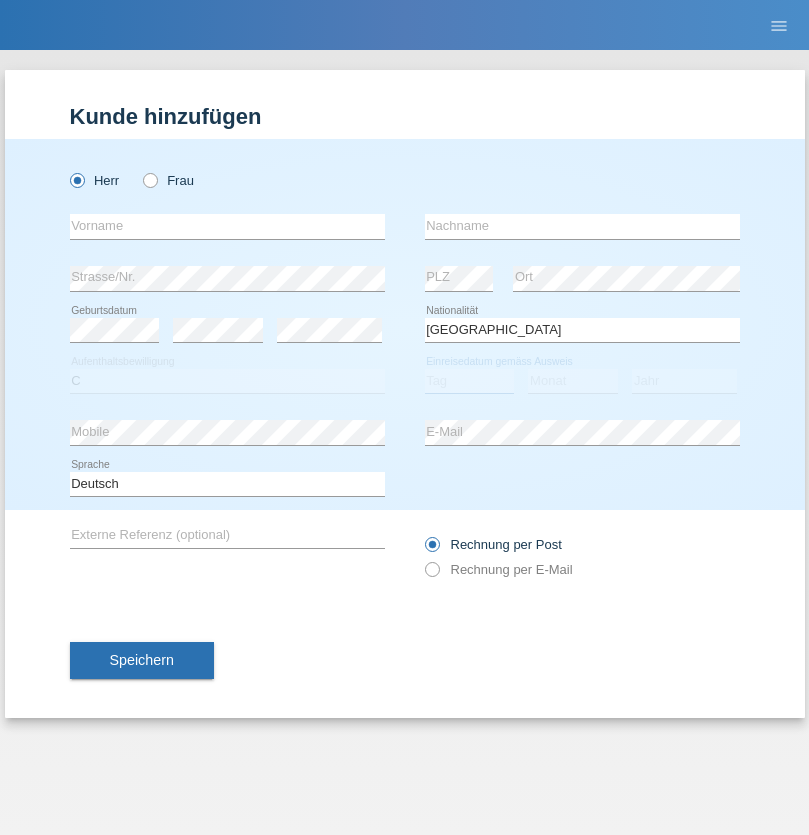 select on "01" 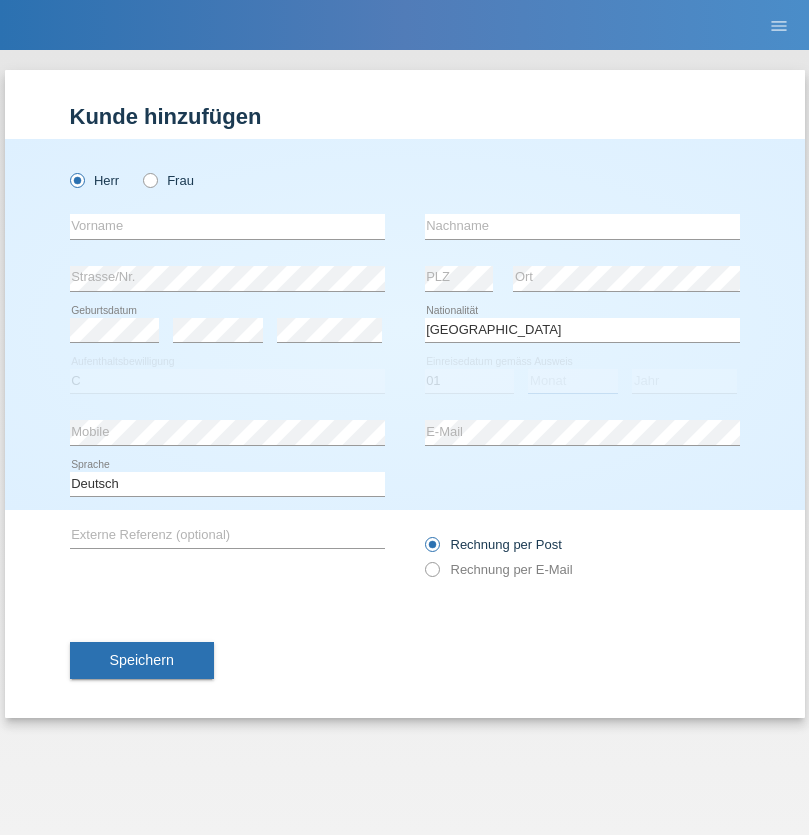 select on "02" 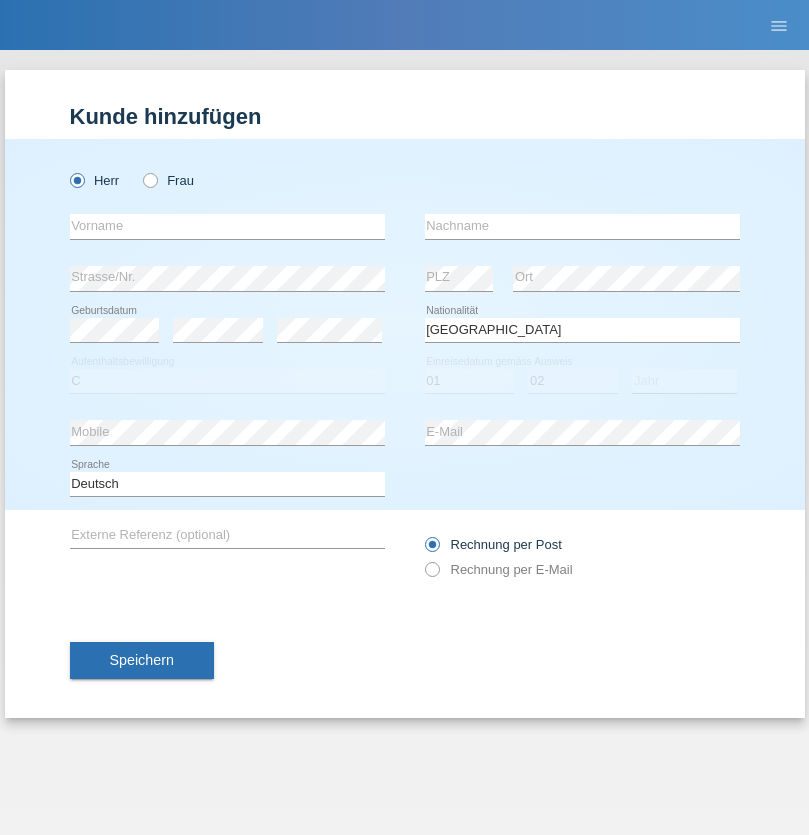 select on "1980" 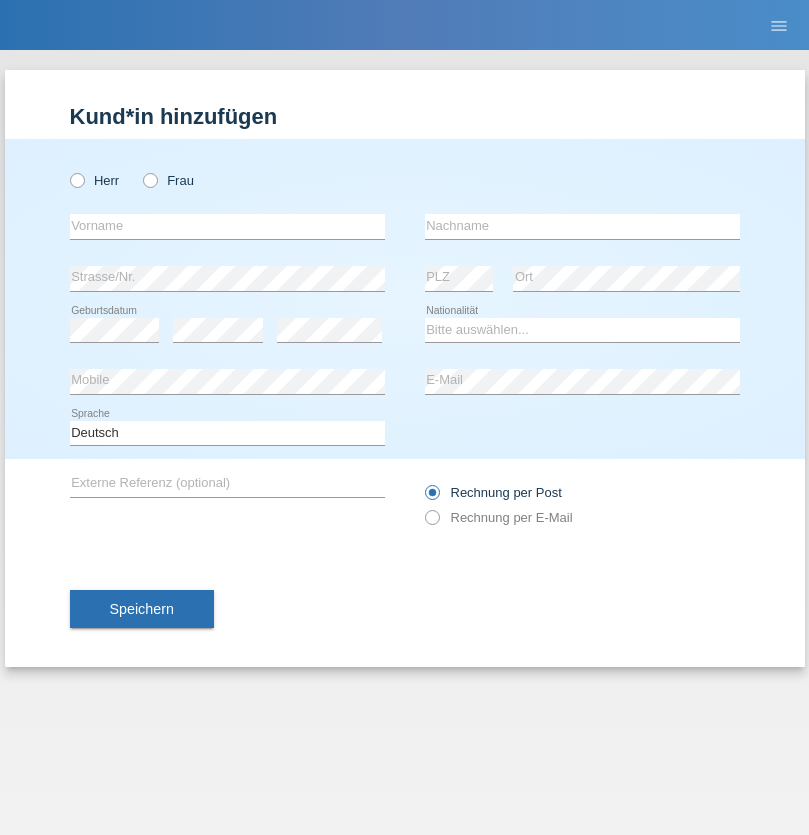 scroll, scrollTop: 0, scrollLeft: 0, axis: both 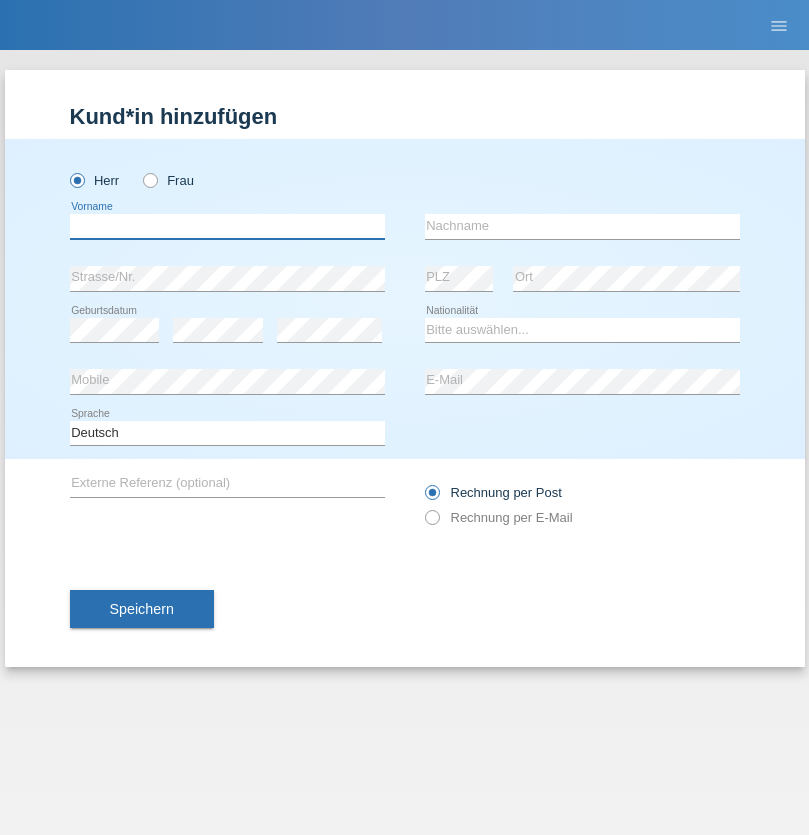 click at bounding box center (227, 226) 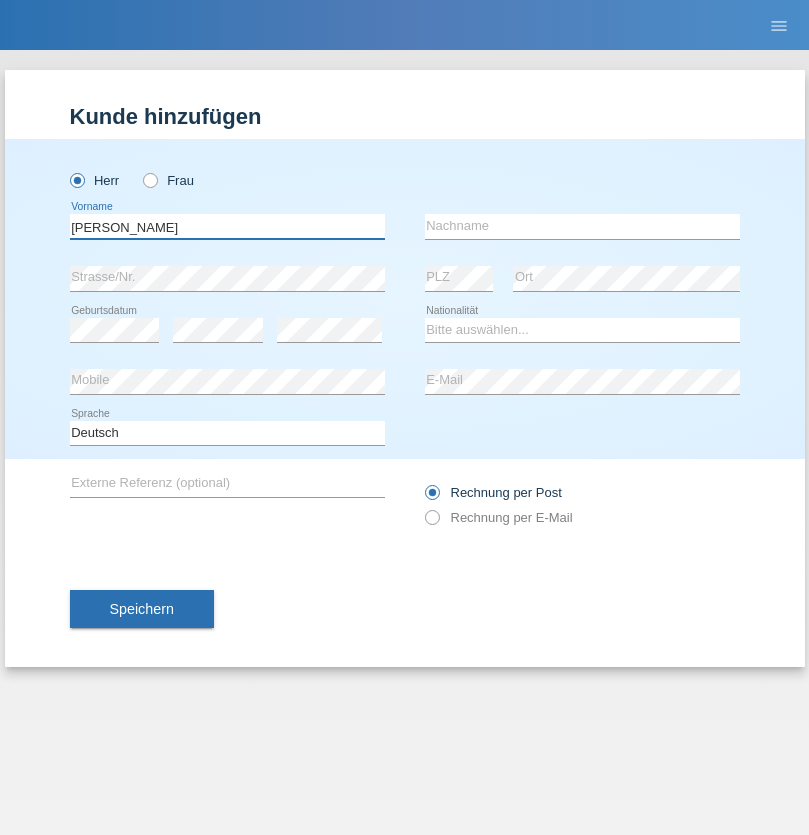 type on "Josip" 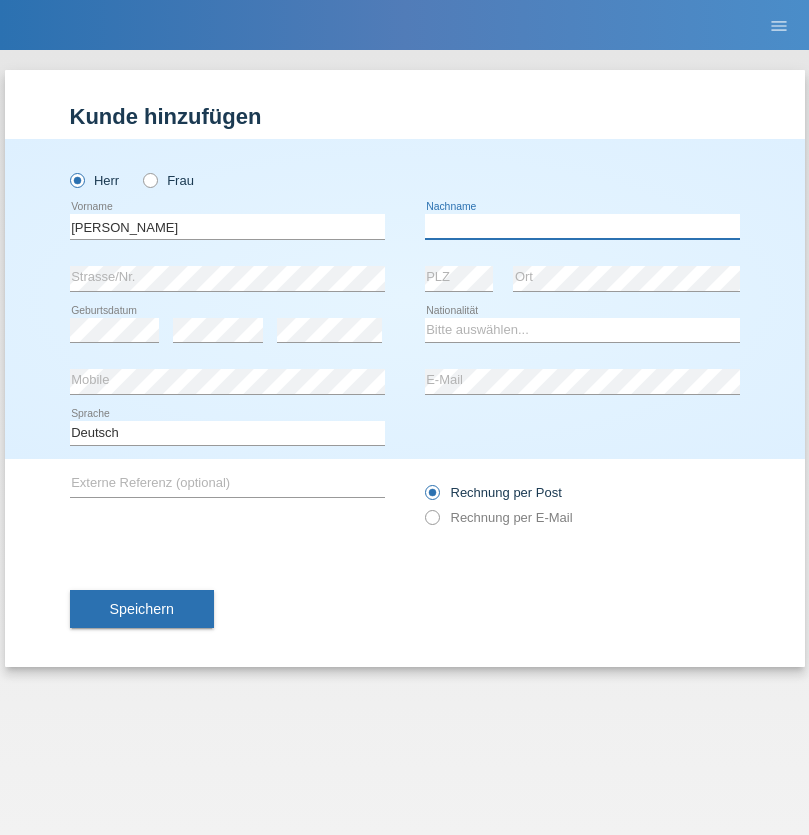 click at bounding box center (582, 226) 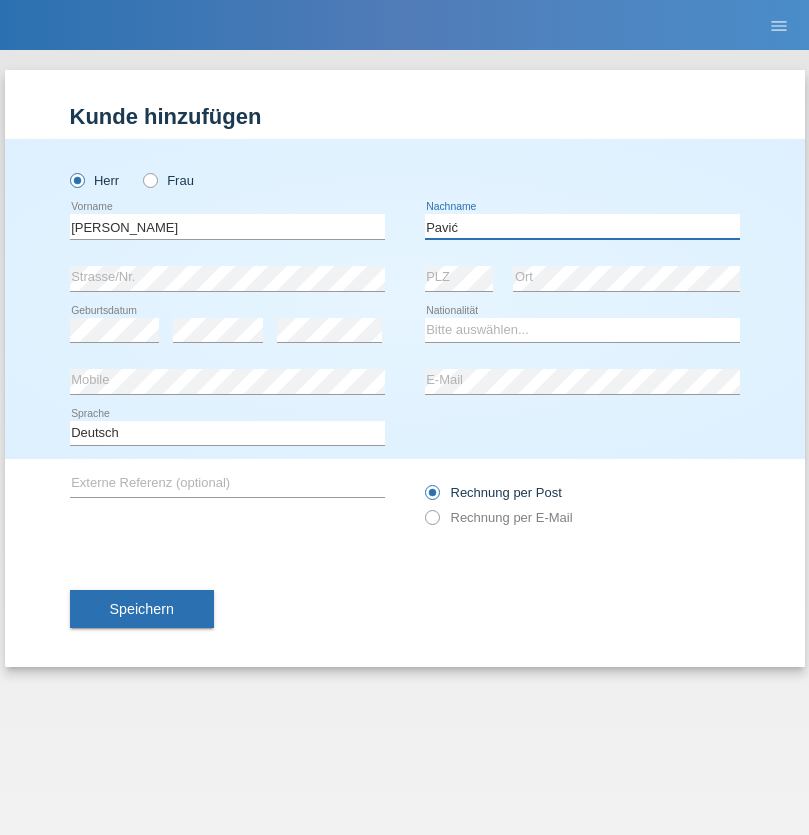 type on "Pavić" 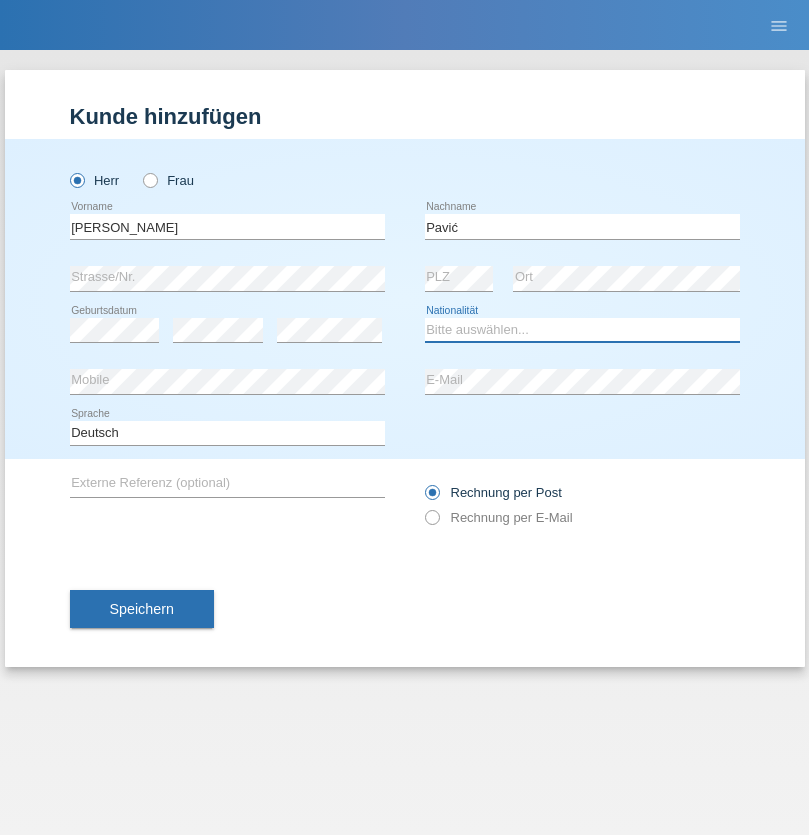 select on "HR" 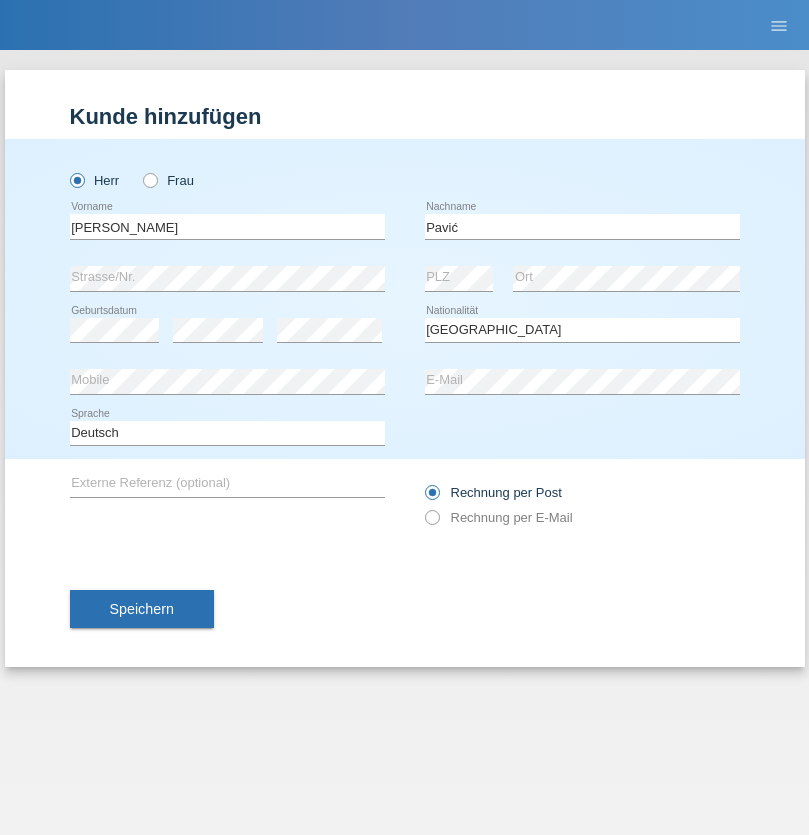 select on "C" 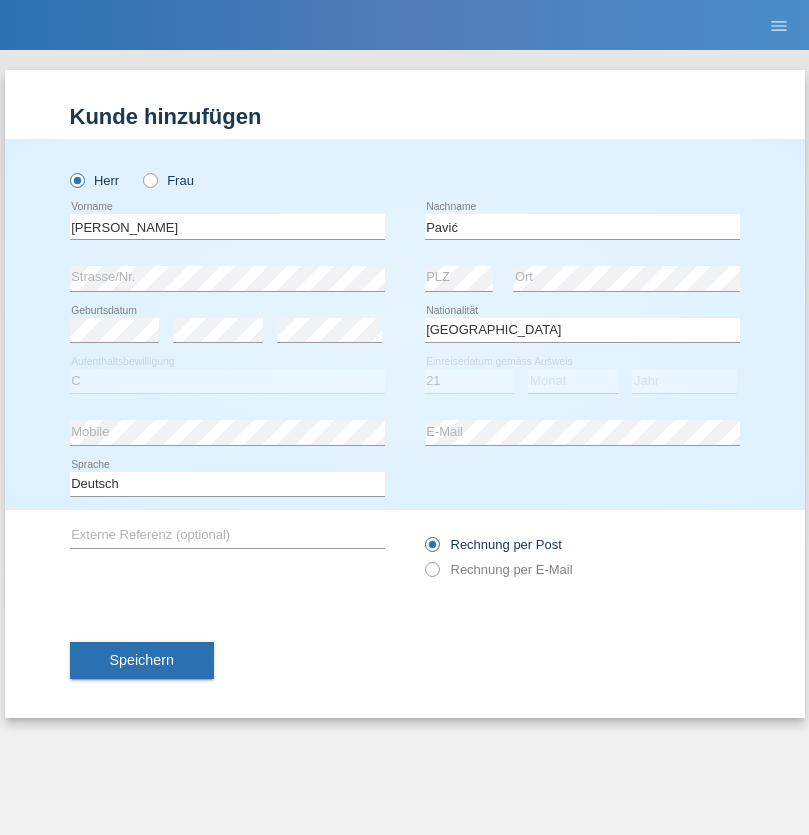 select on "04" 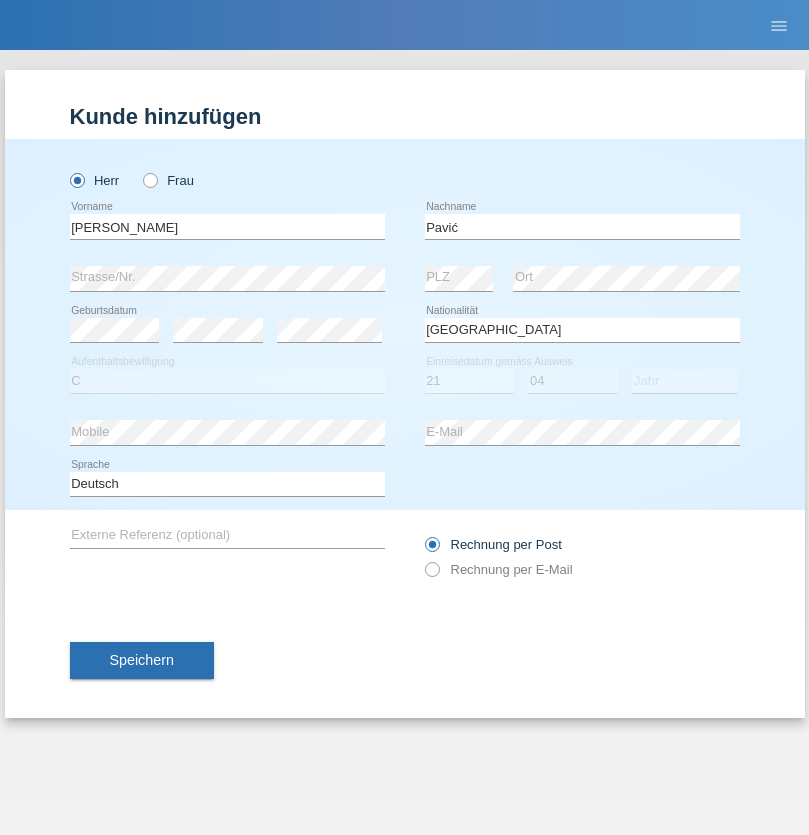 select on "2006" 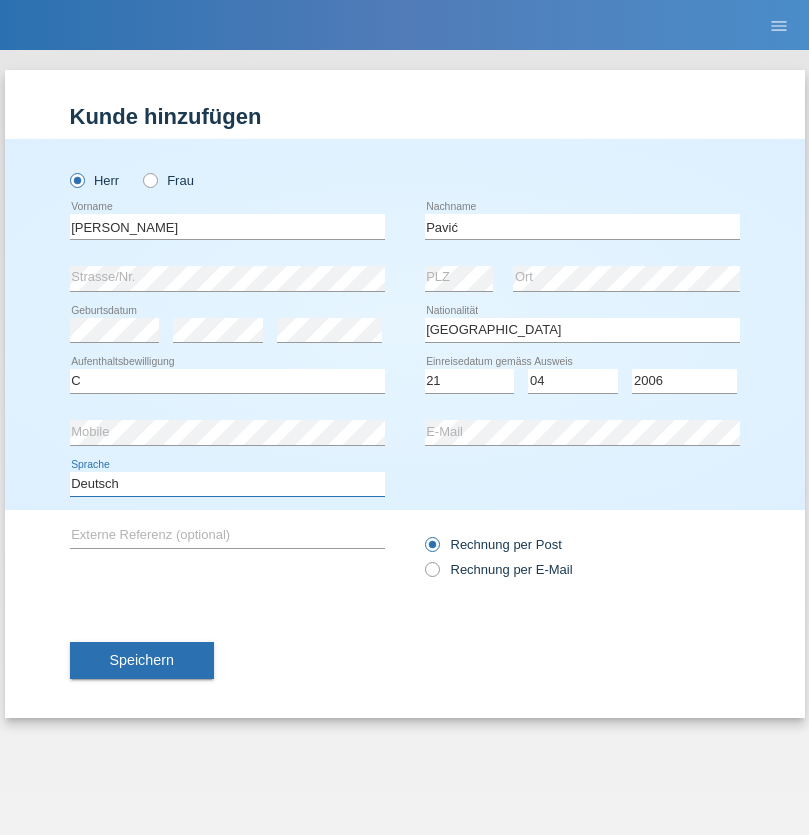select on "en" 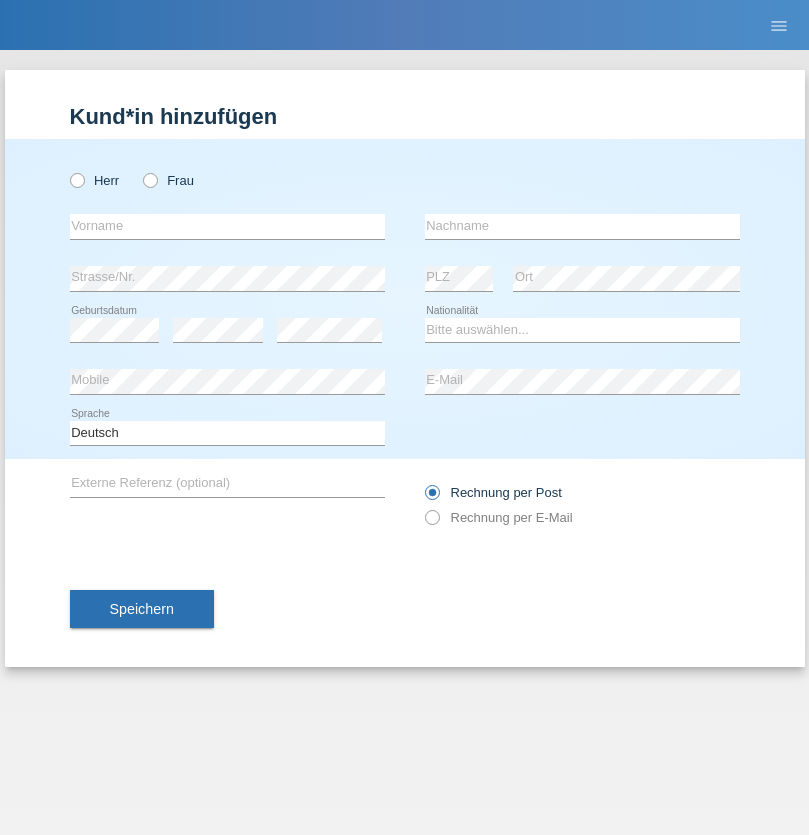 scroll, scrollTop: 0, scrollLeft: 0, axis: both 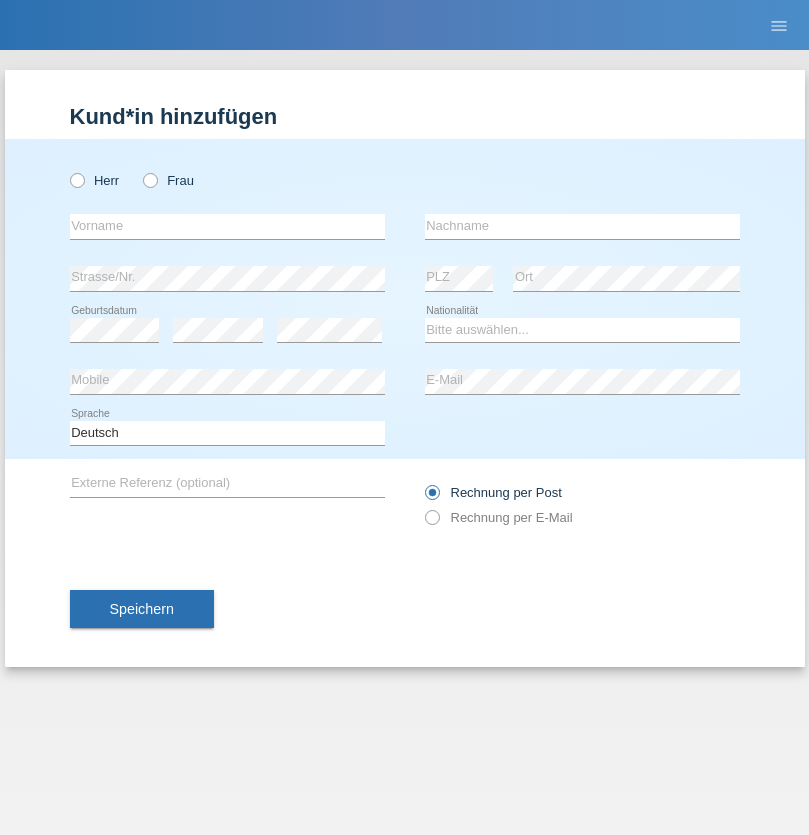 radio on "true" 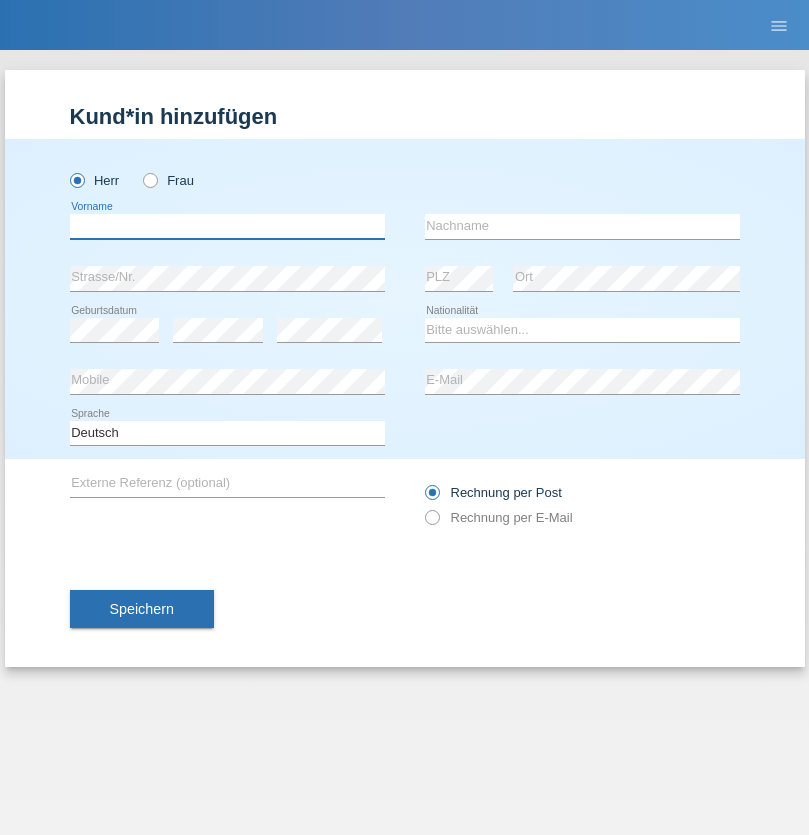 click at bounding box center [227, 226] 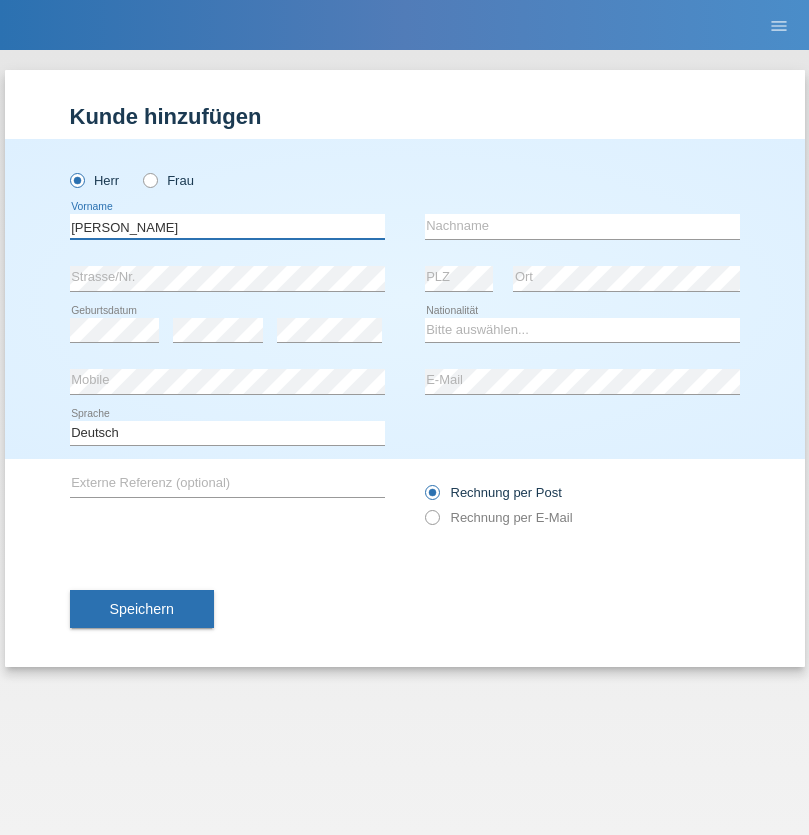 type on "Josip" 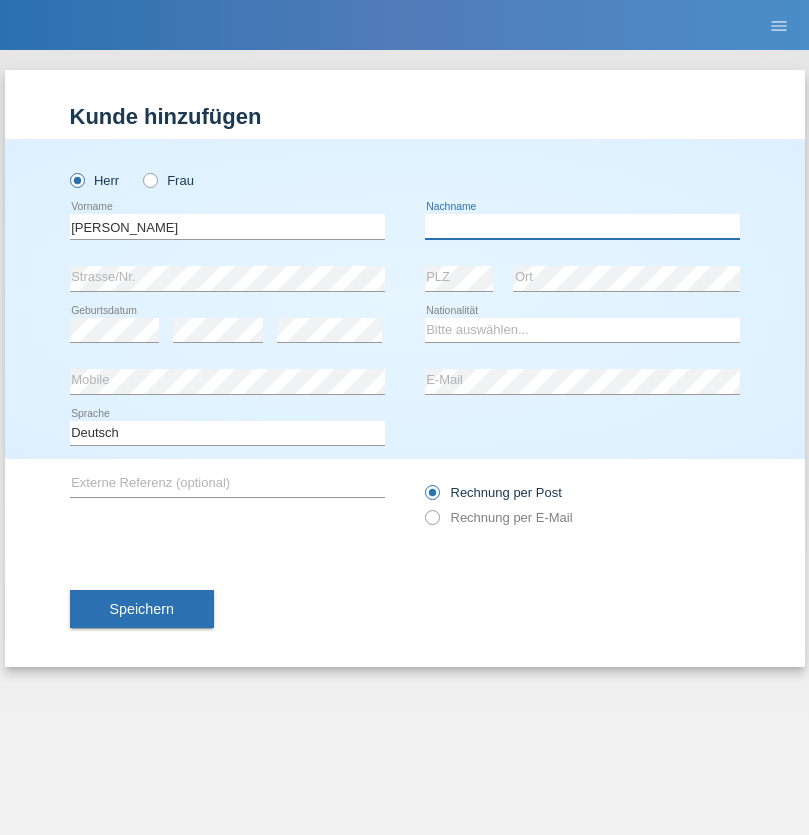 click at bounding box center [582, 226] 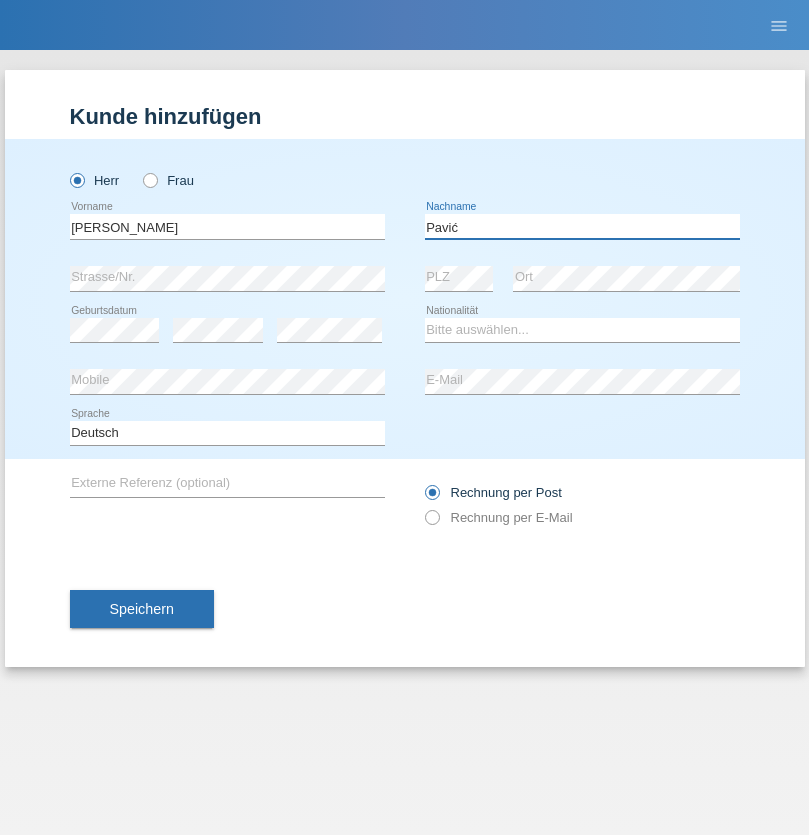 type on "Pavić" 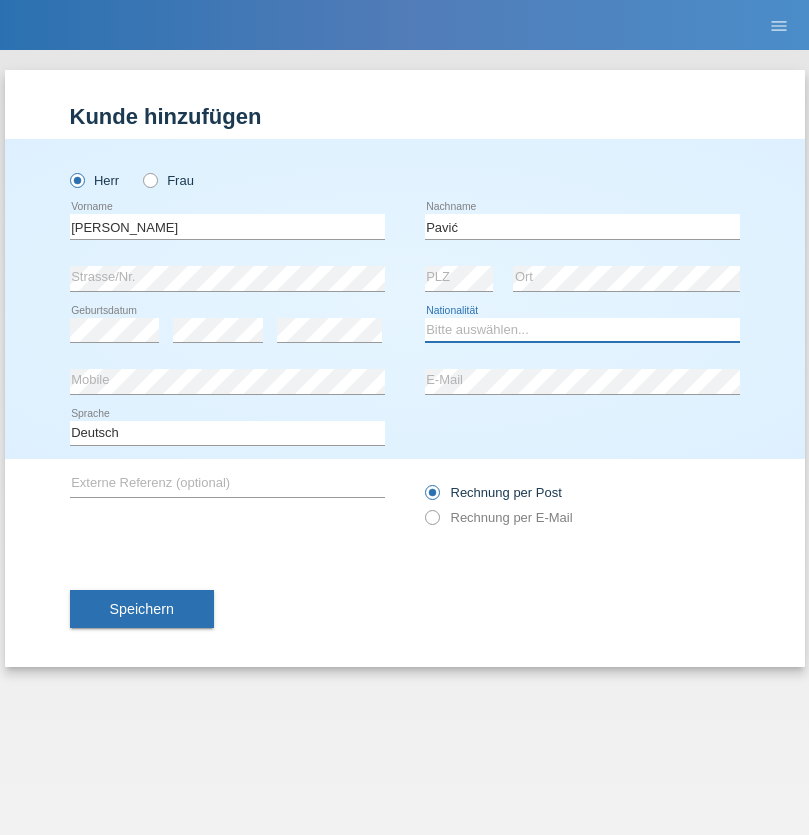 select on "HR" 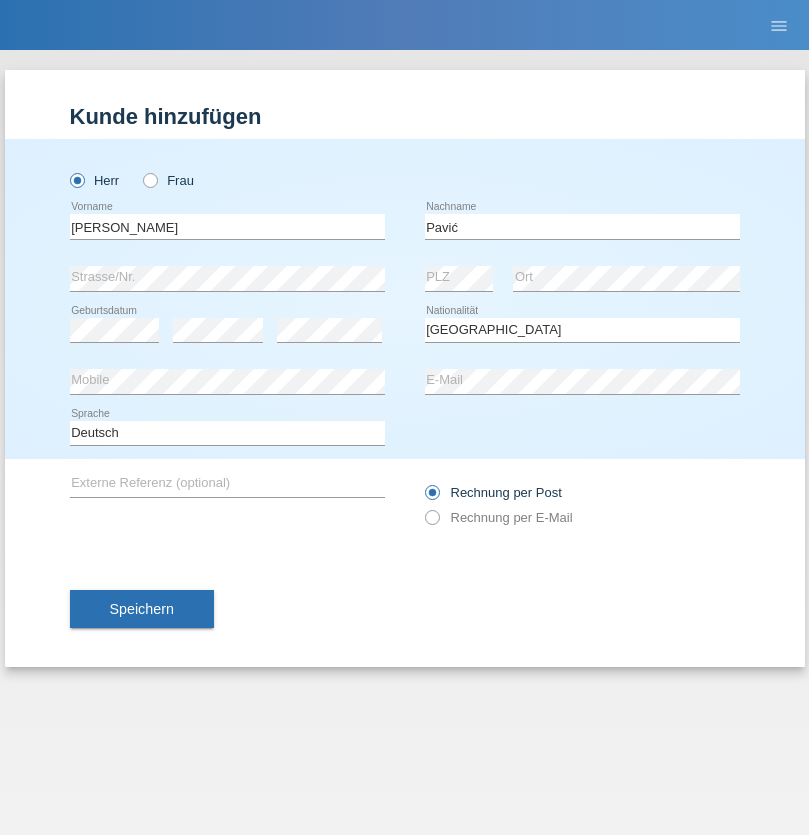 select on "C" 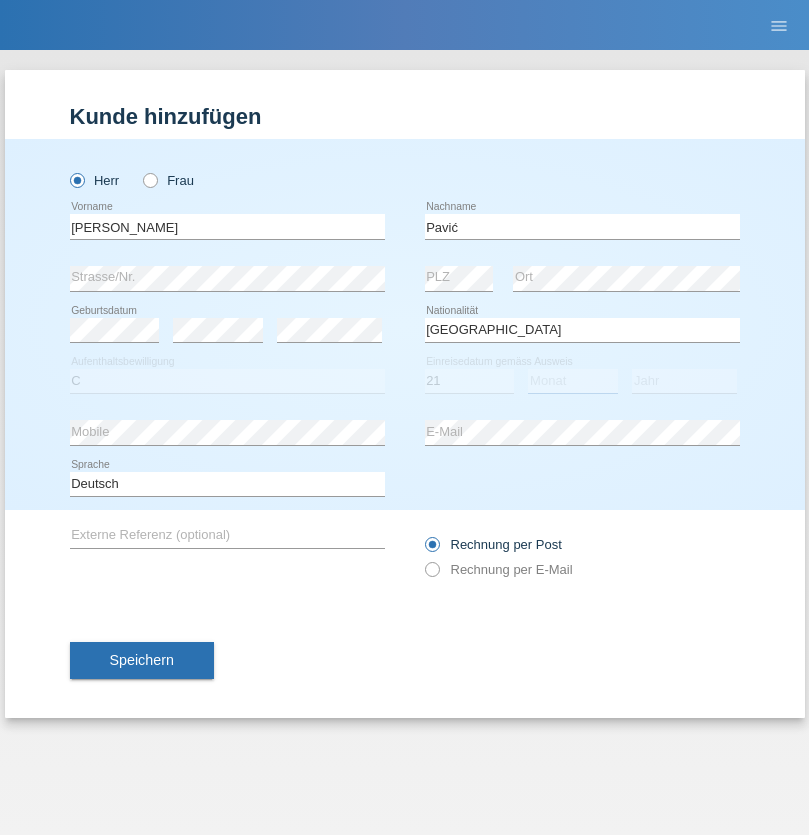select on "04" 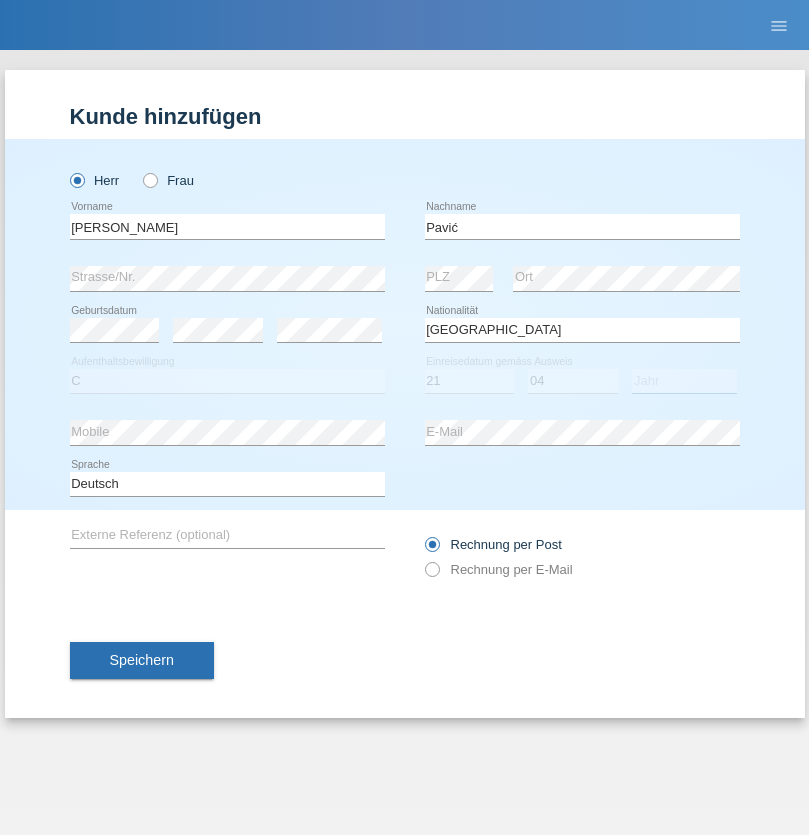 select on "2006" 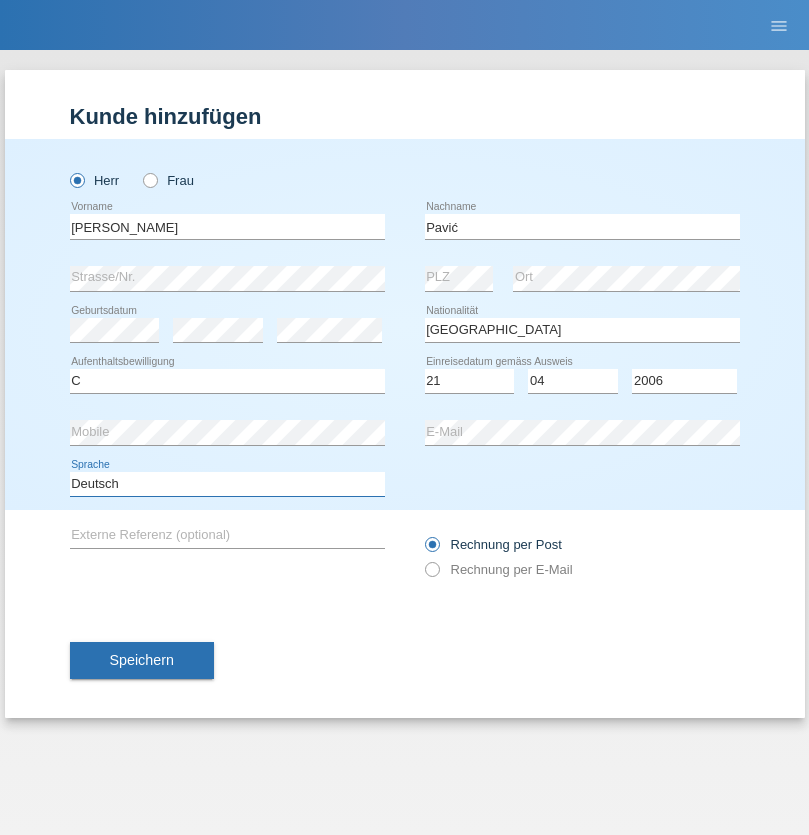 select on "en" 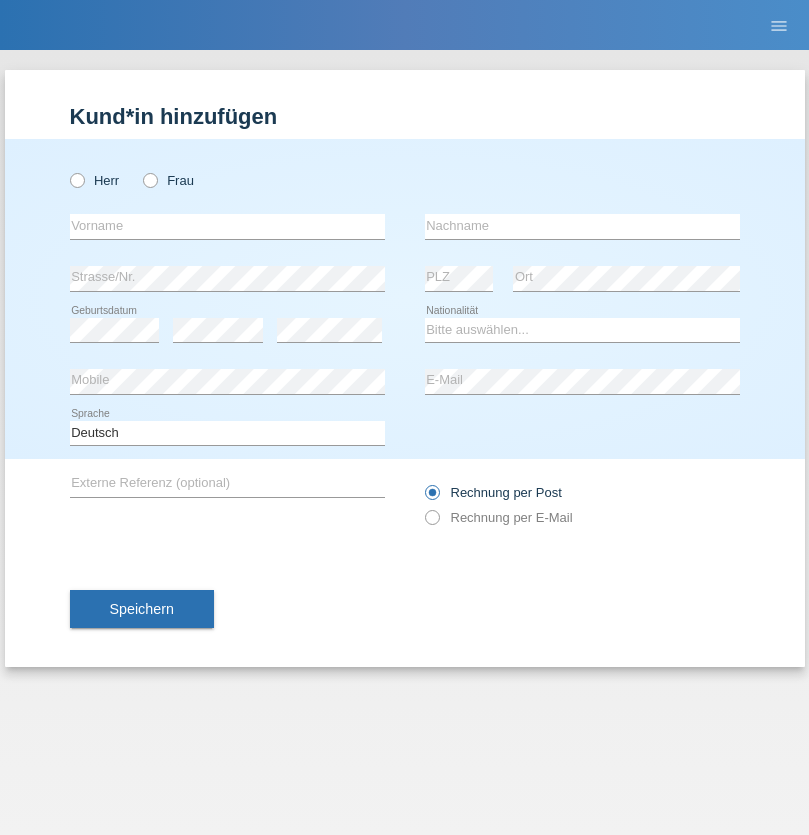 scroll, scrollTop: 0, scrollLeft: 0, axis: both 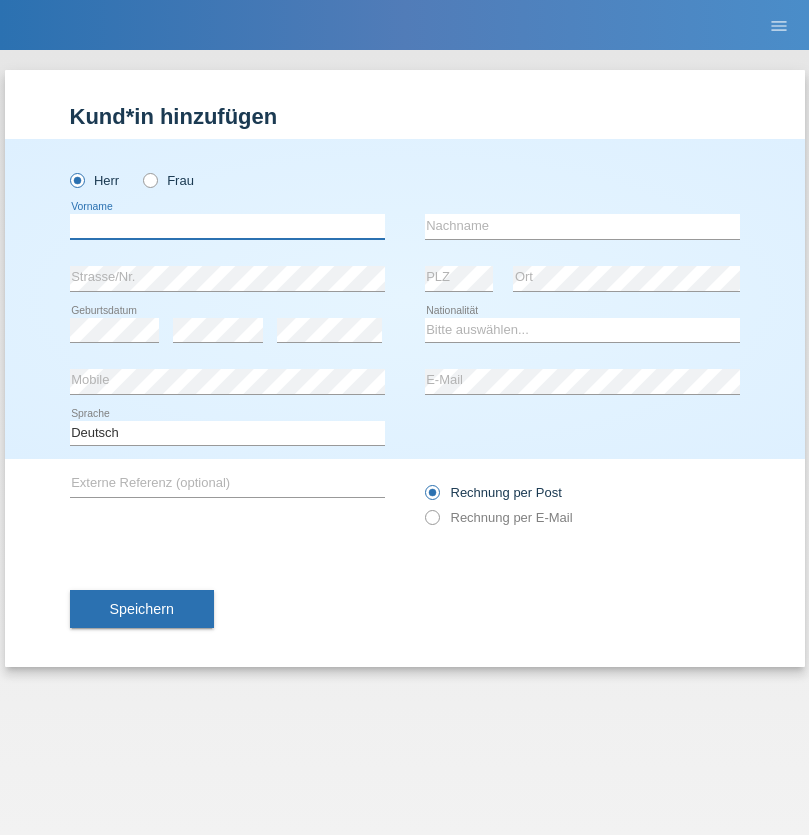 click at bounding box center [227, 226] 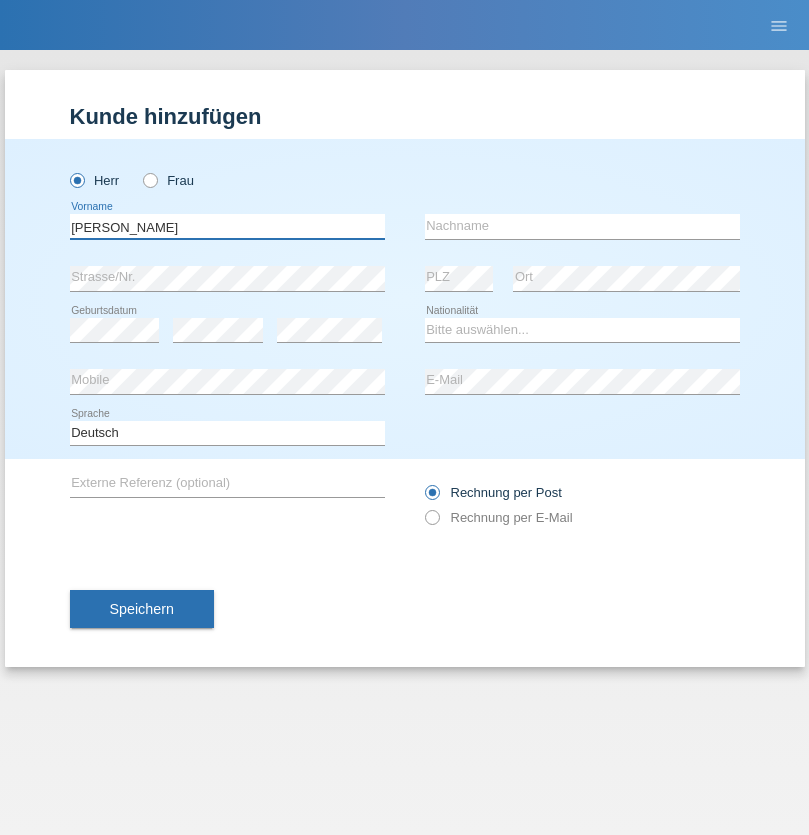 type on "[PERSON_NAME]" 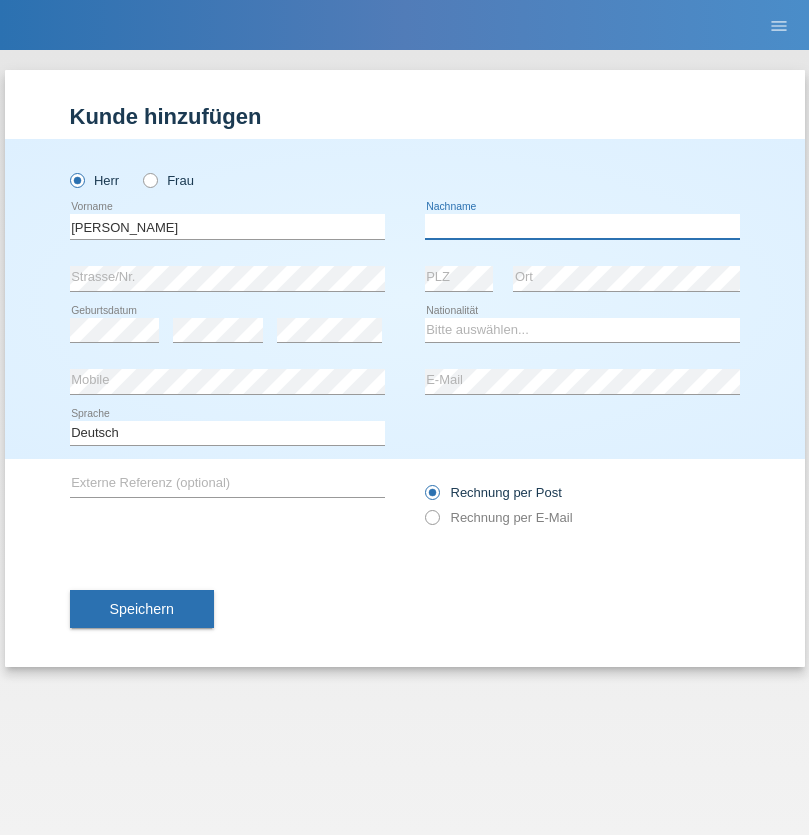 click at bounding box center (582, 226) 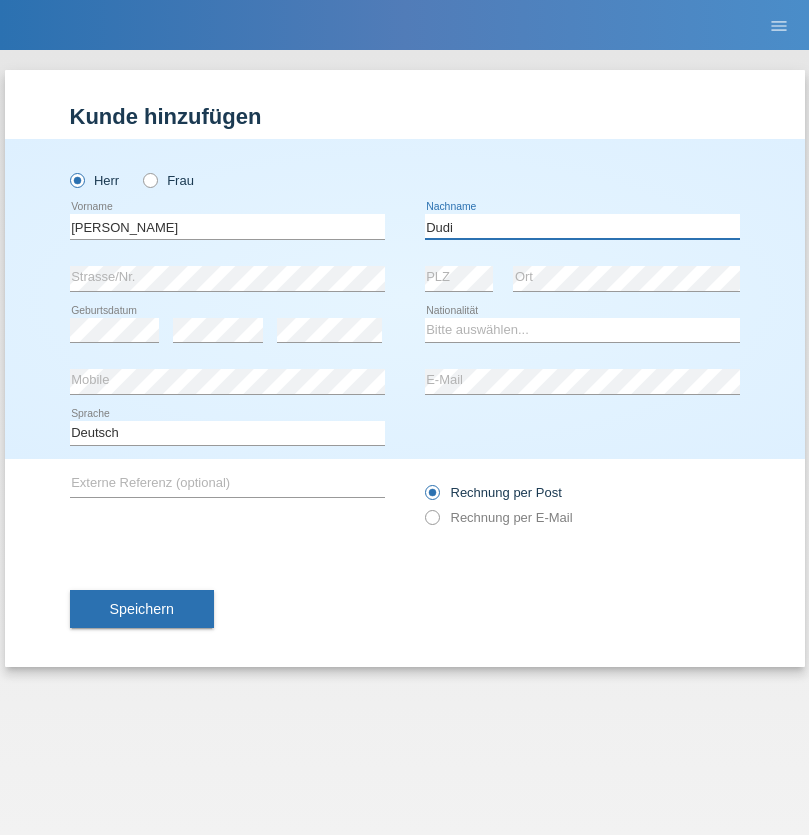 type on "Dudi" 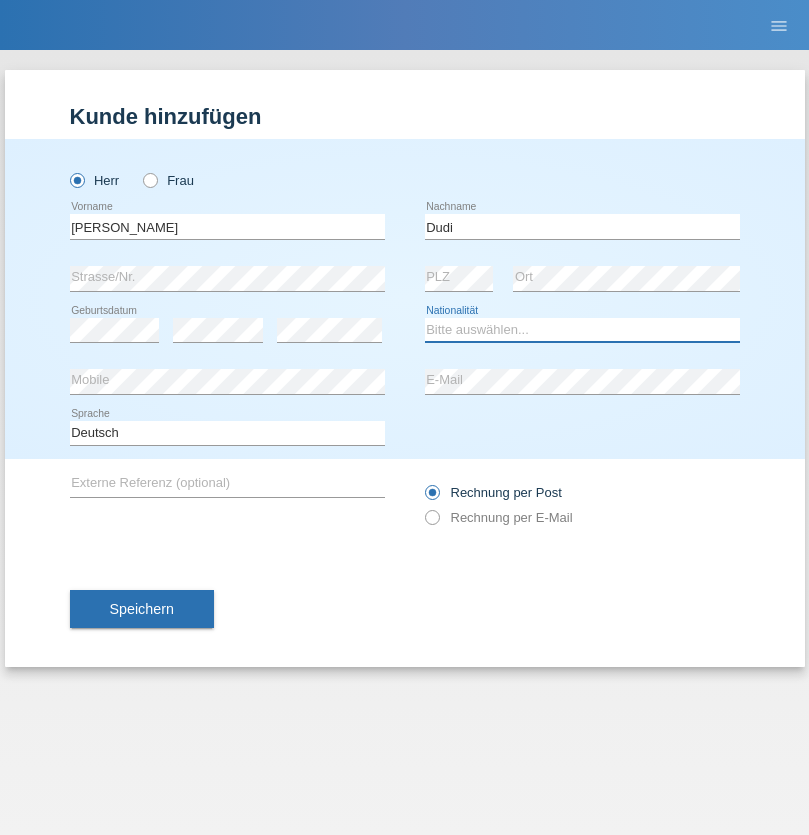select on "SK" 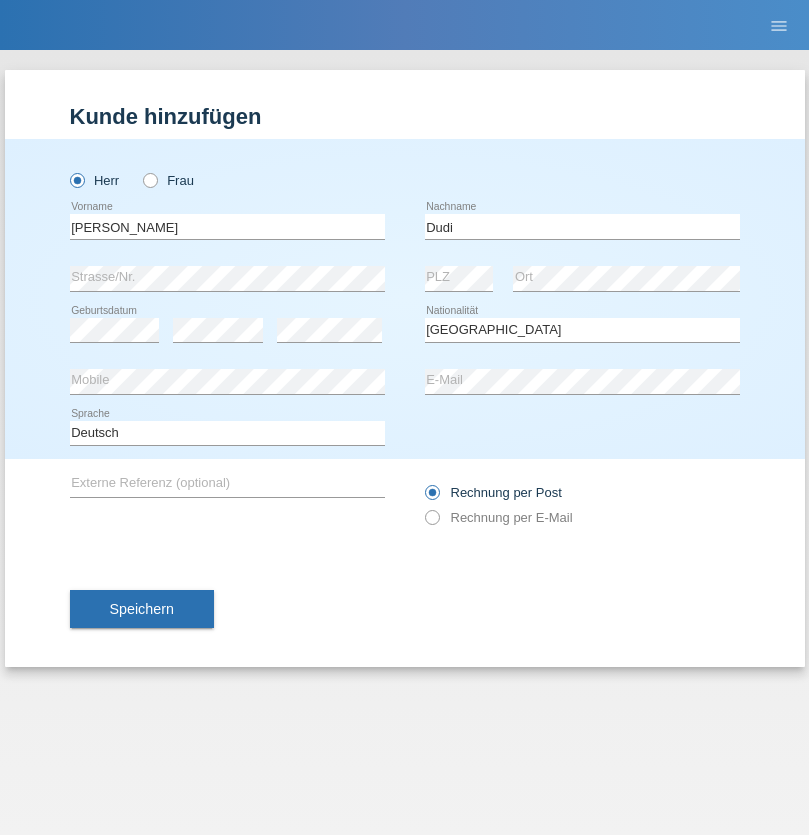 select on "C" 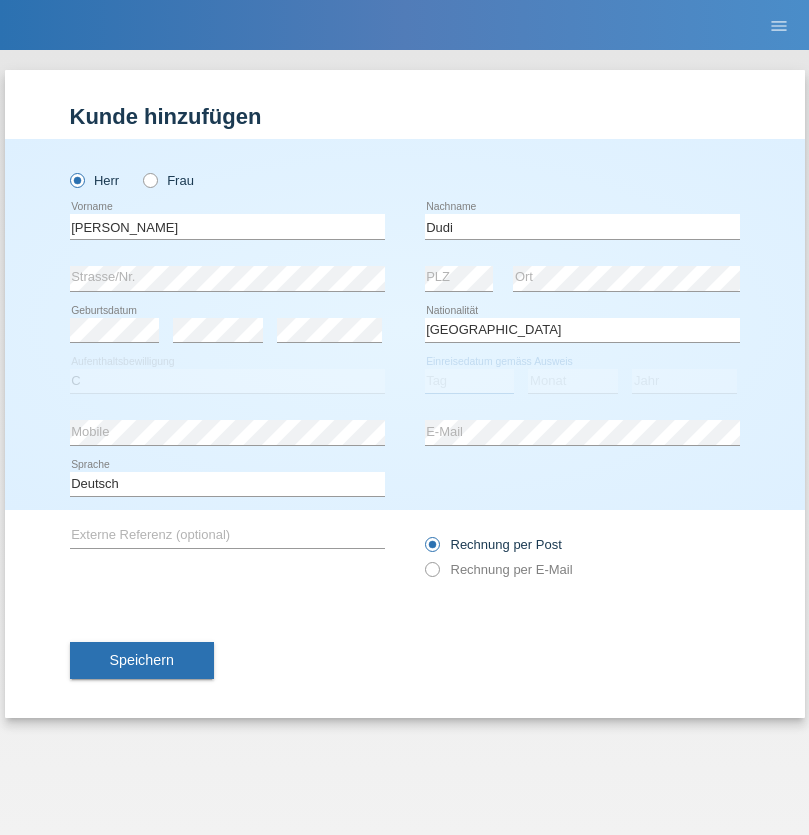 select on "25" 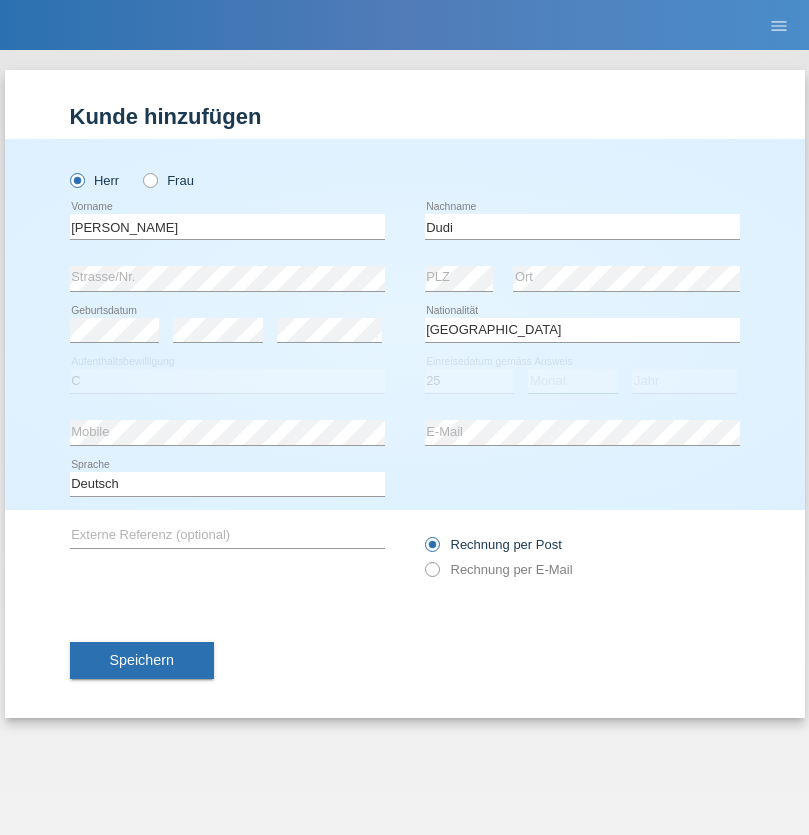 select on "05" 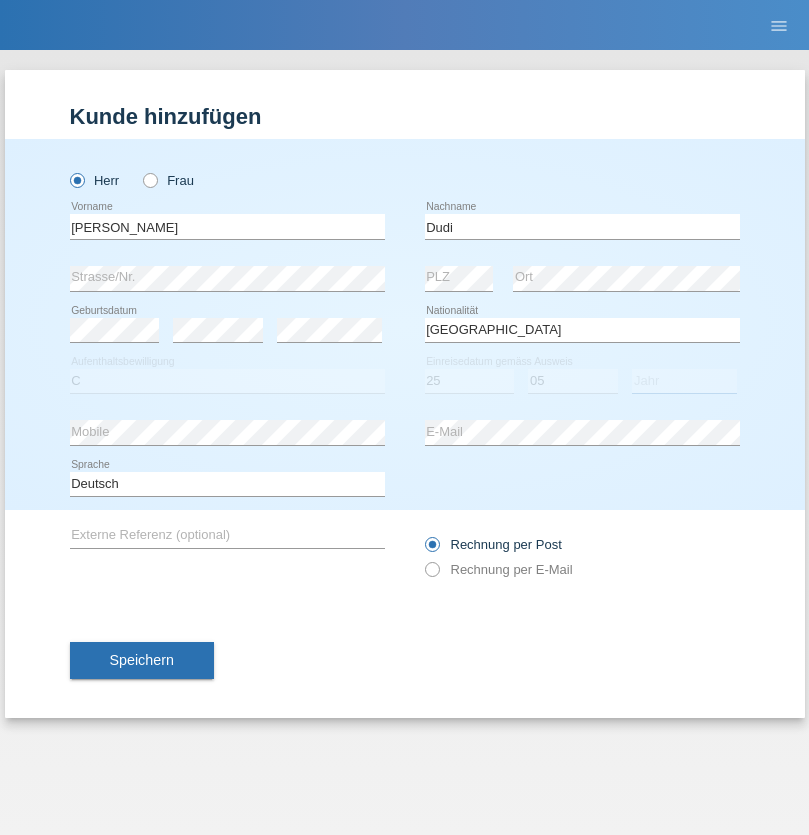 select on "2021" 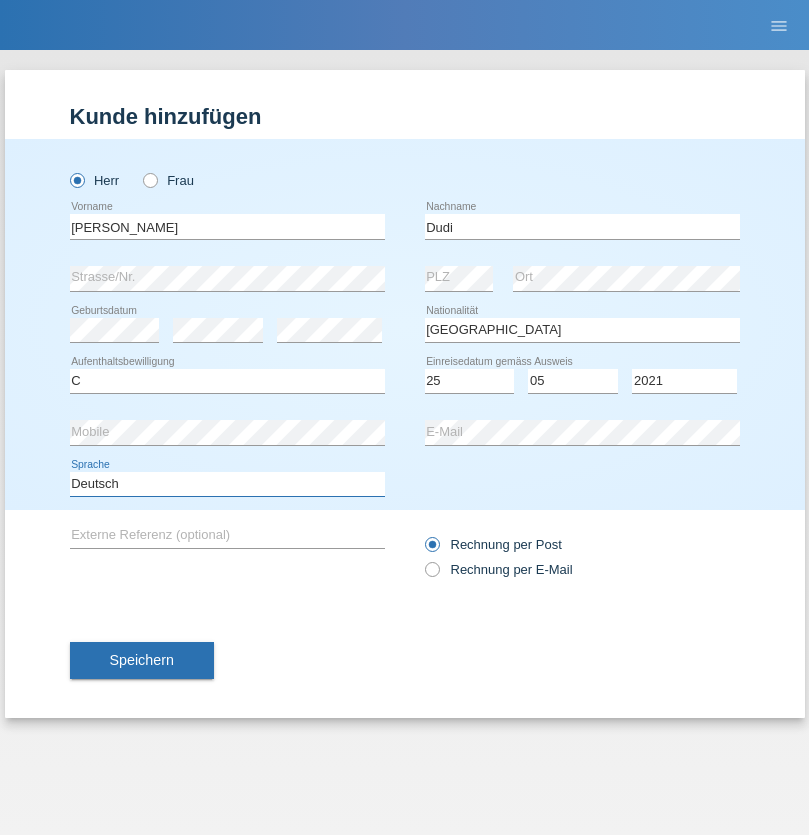 select on "en" 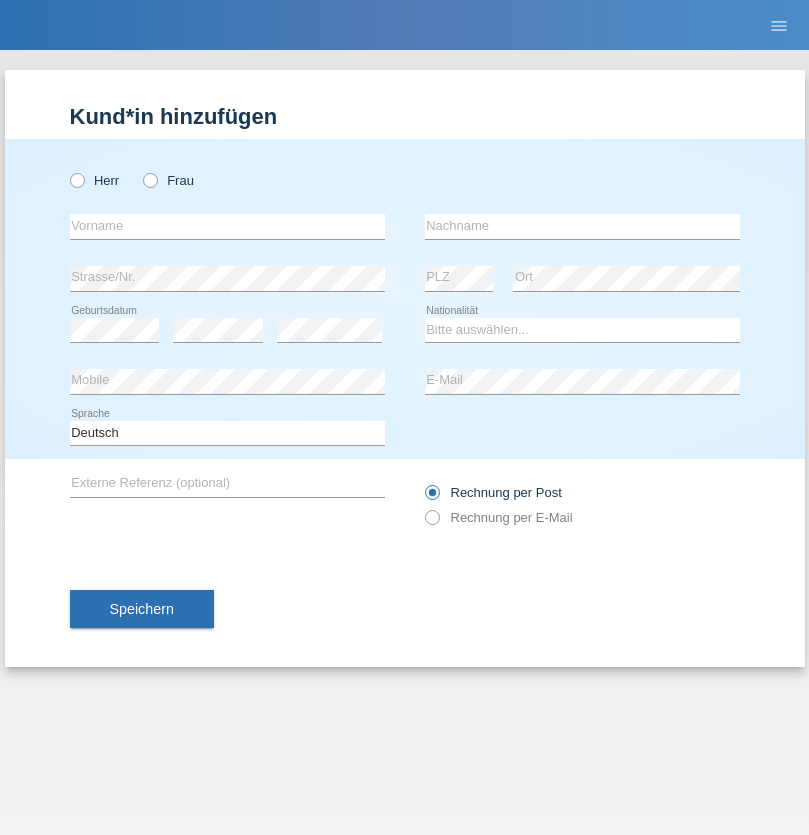 scroll, scrollTop: 0, scrollLeft: 0, axis: both 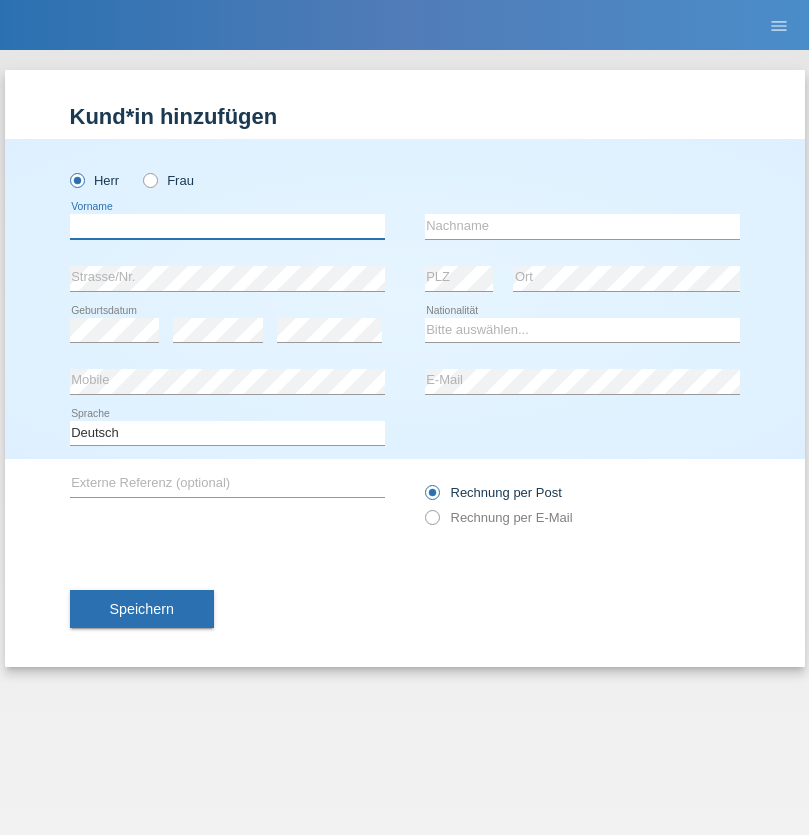 click at bounding box center [227, 226] 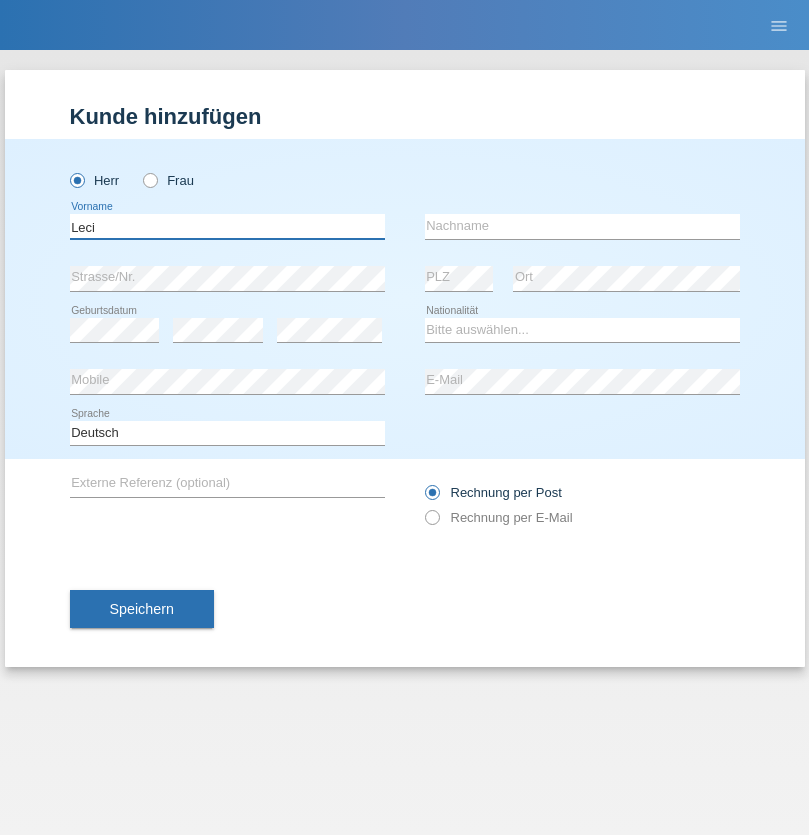 type on "Leci" 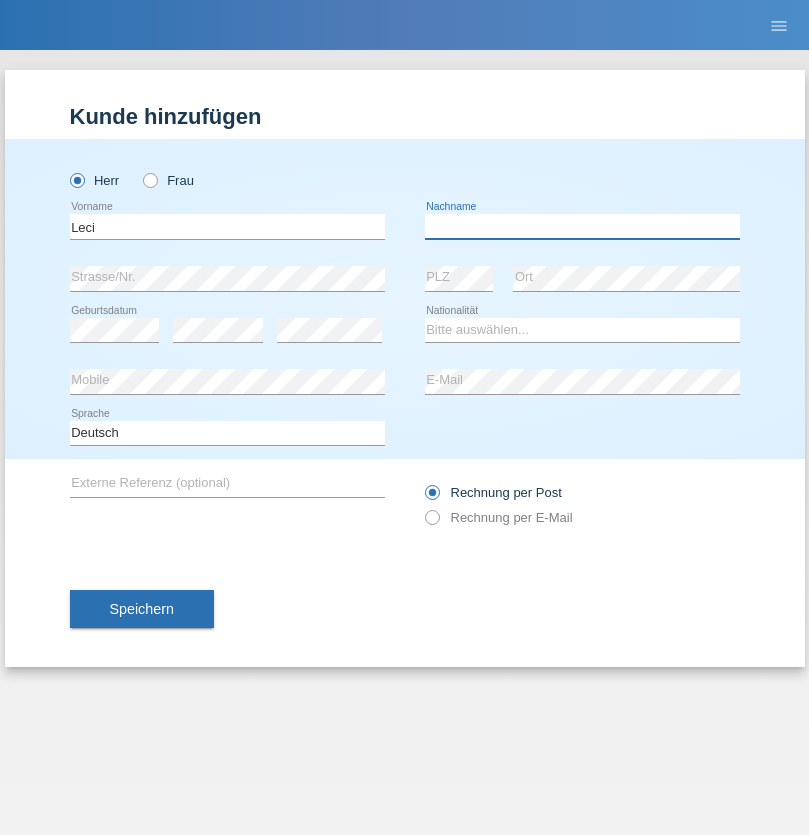 click at bounding box center [582, 226] 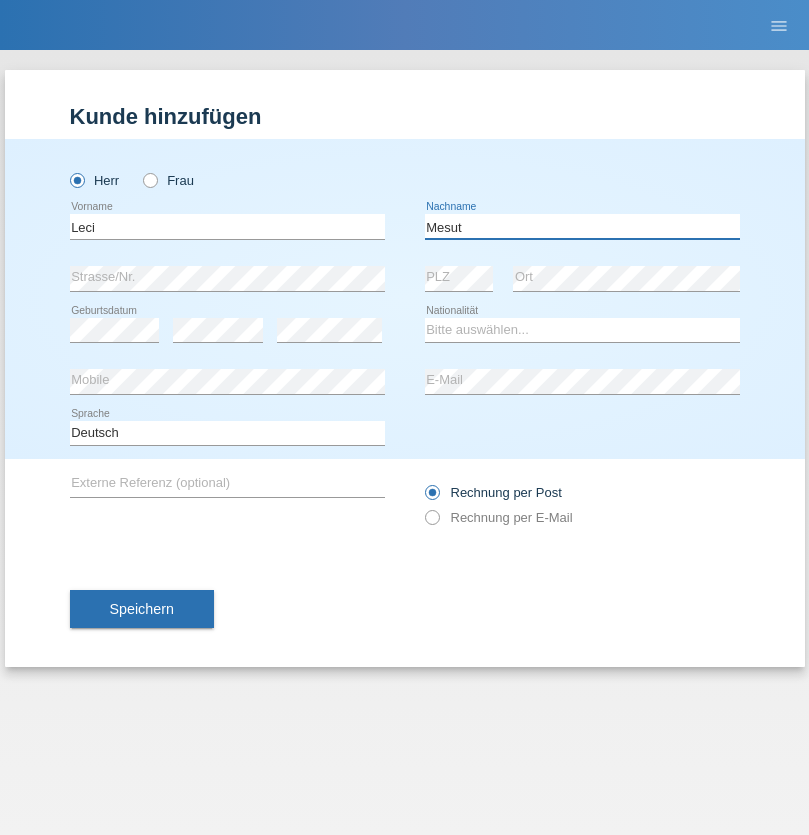 type on "Mesut" 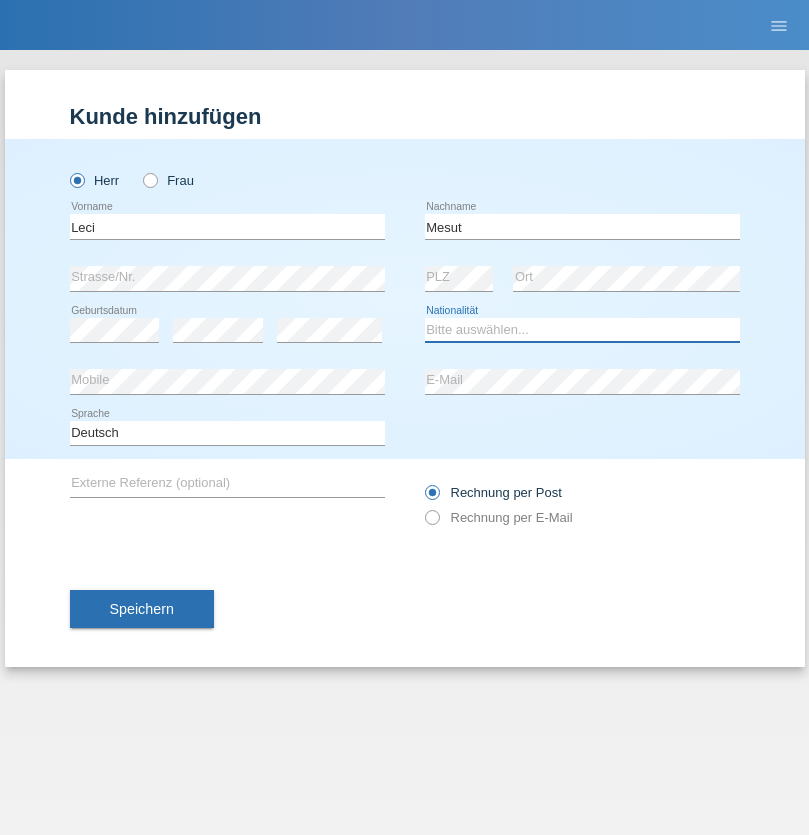 select on "XK" 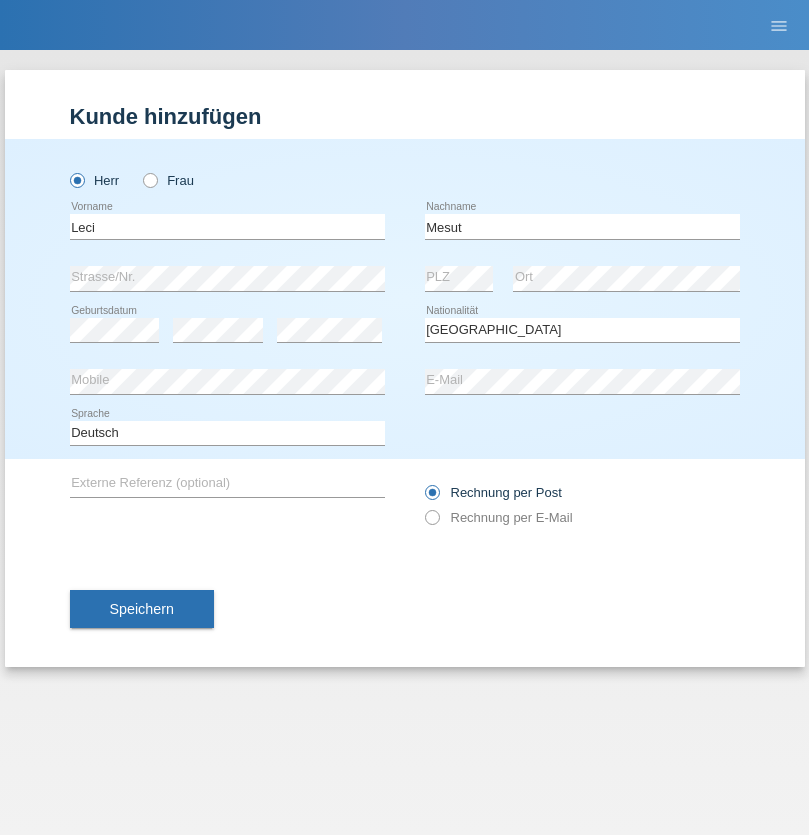 select on "C" 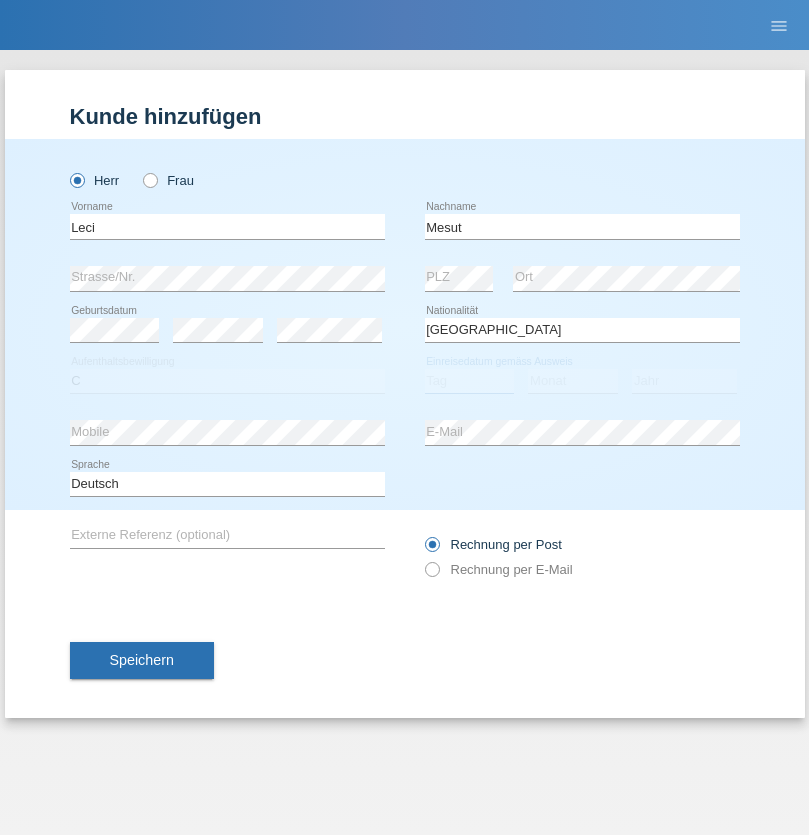 select on "12" 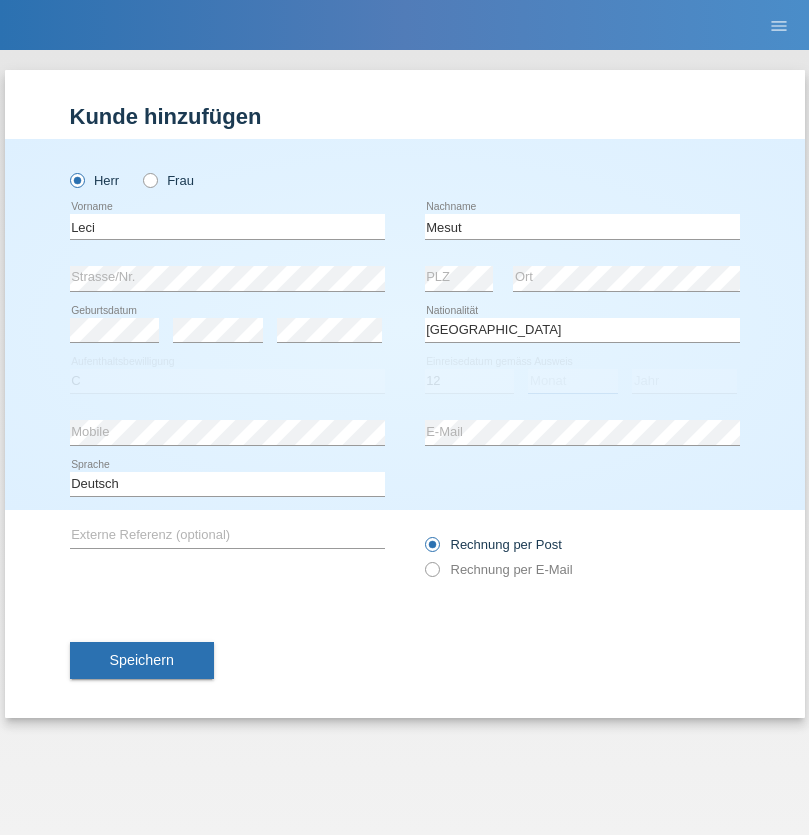 select on "07" 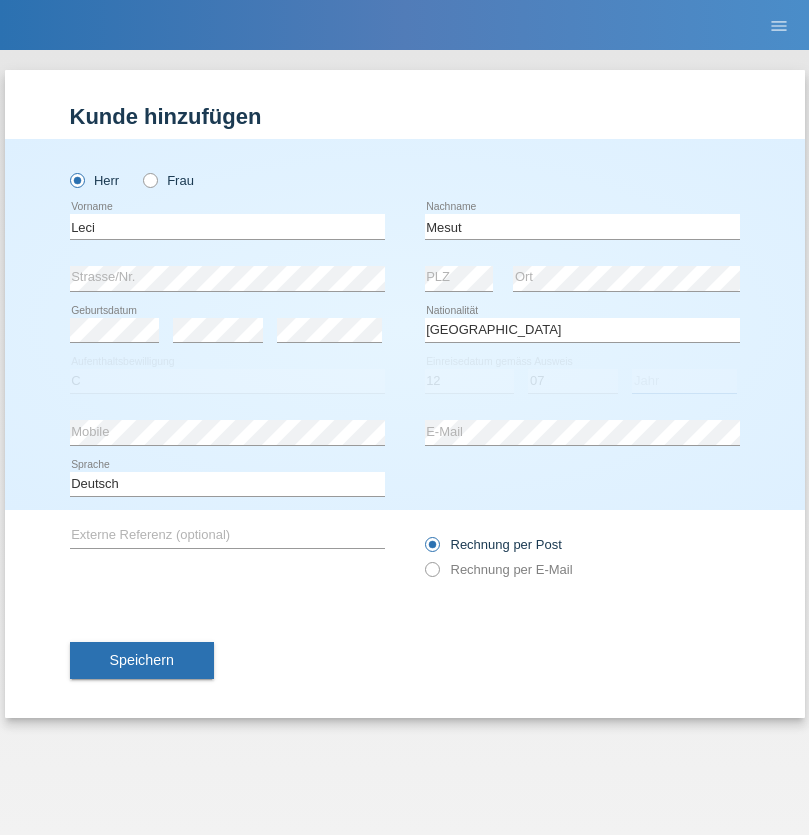 select on "2021" 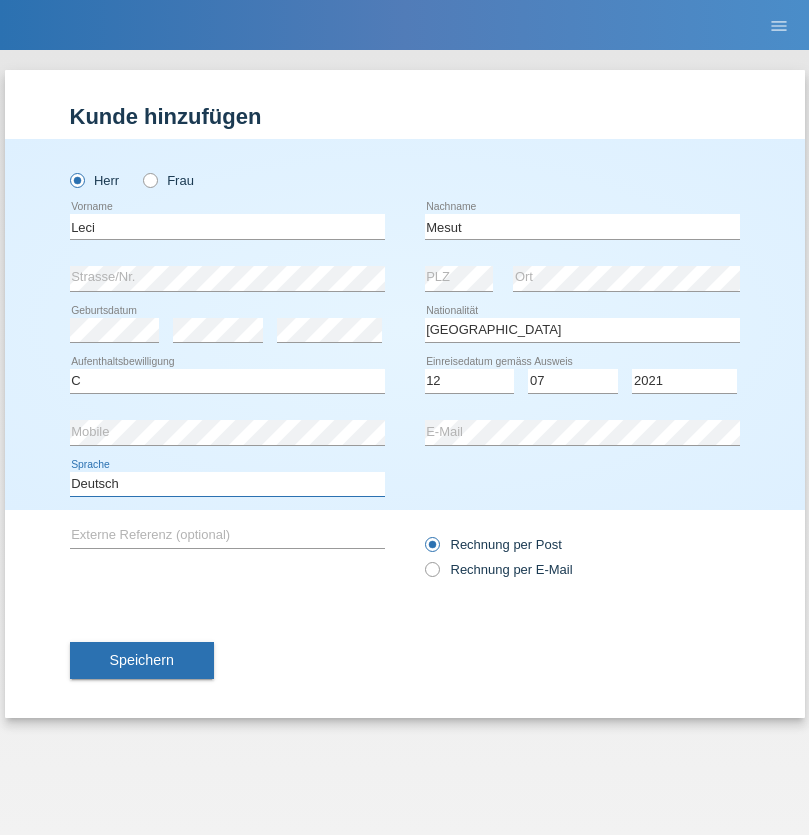 select on "en" 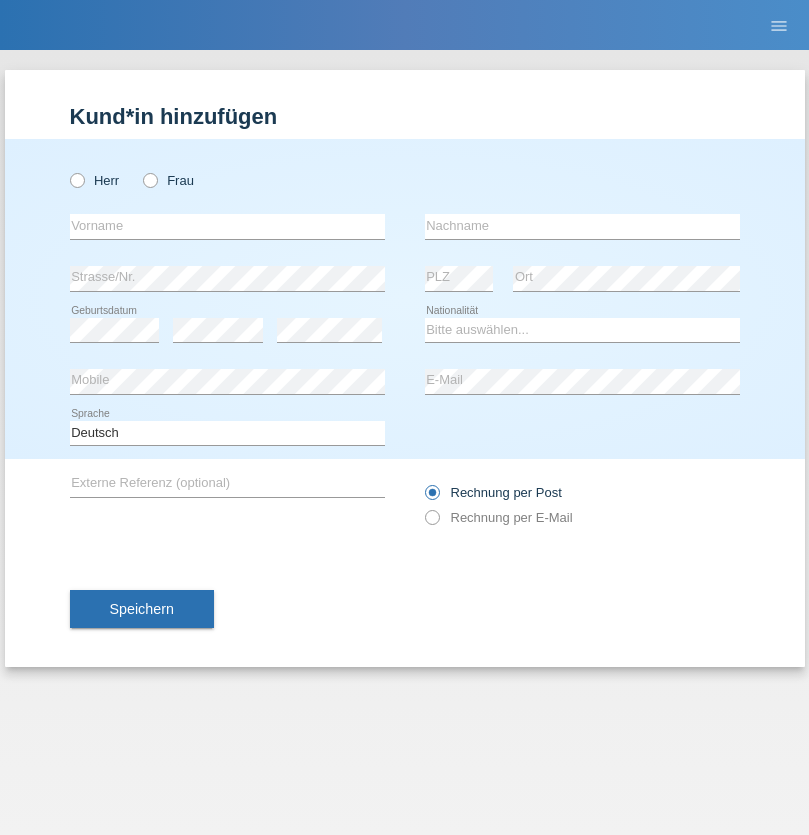 scroll, scrollTop: 0, scrollLeft: 0, axis: both 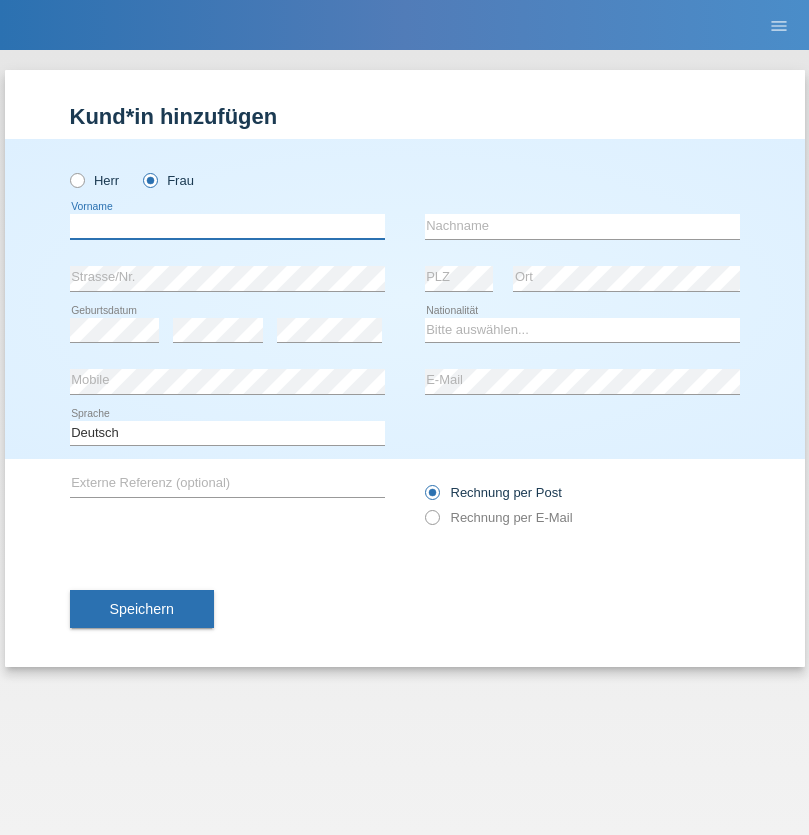 click at bounding box center [227, 226] 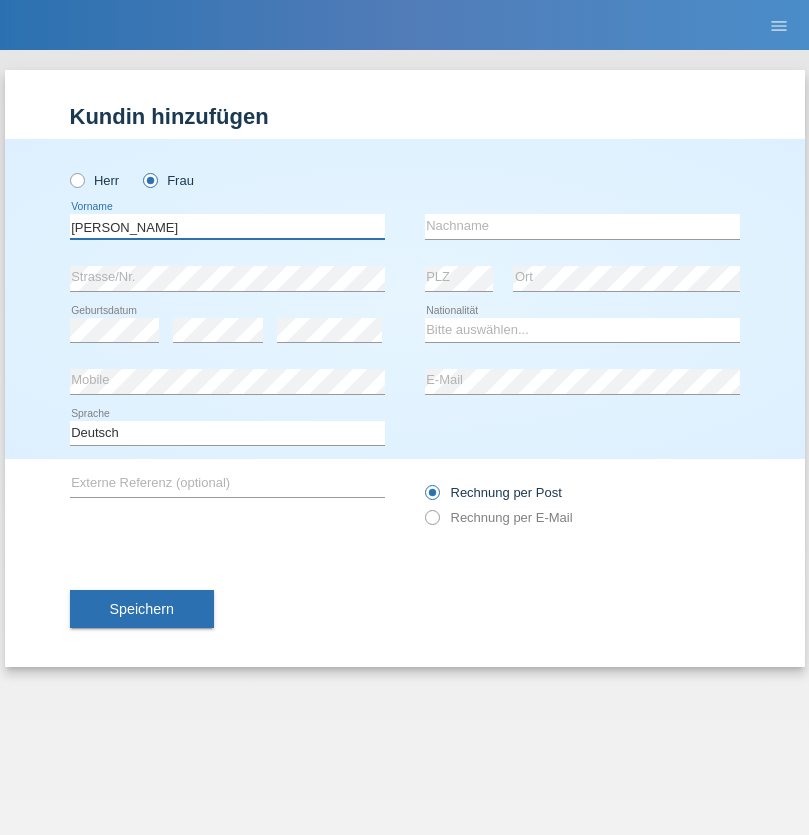 type on "[PERSON_NAME]" 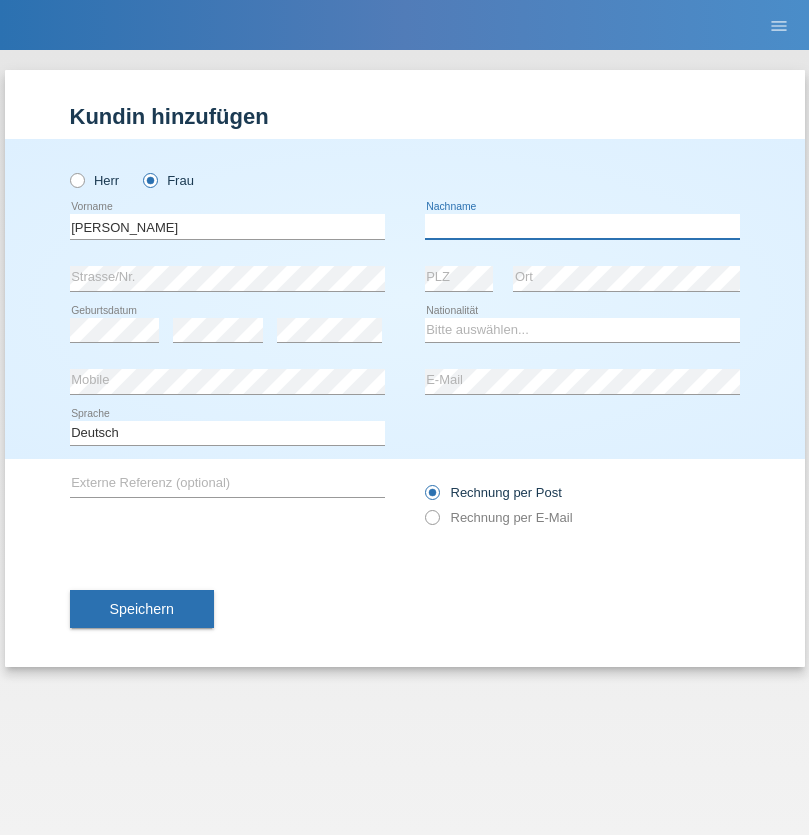 click at bounding box center (582, 226) 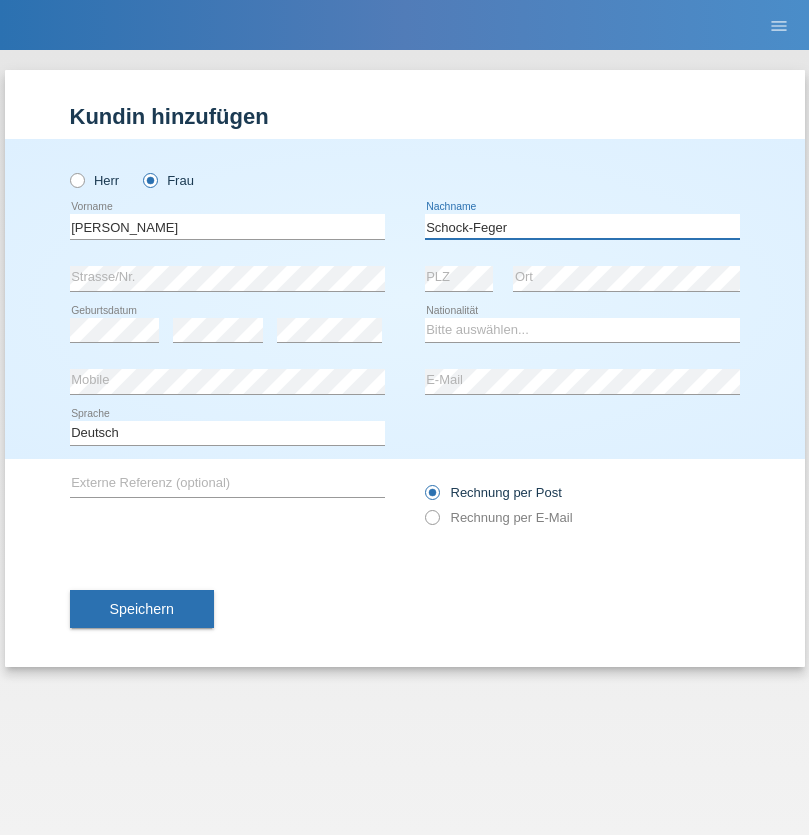 type on "Schock-Feger" 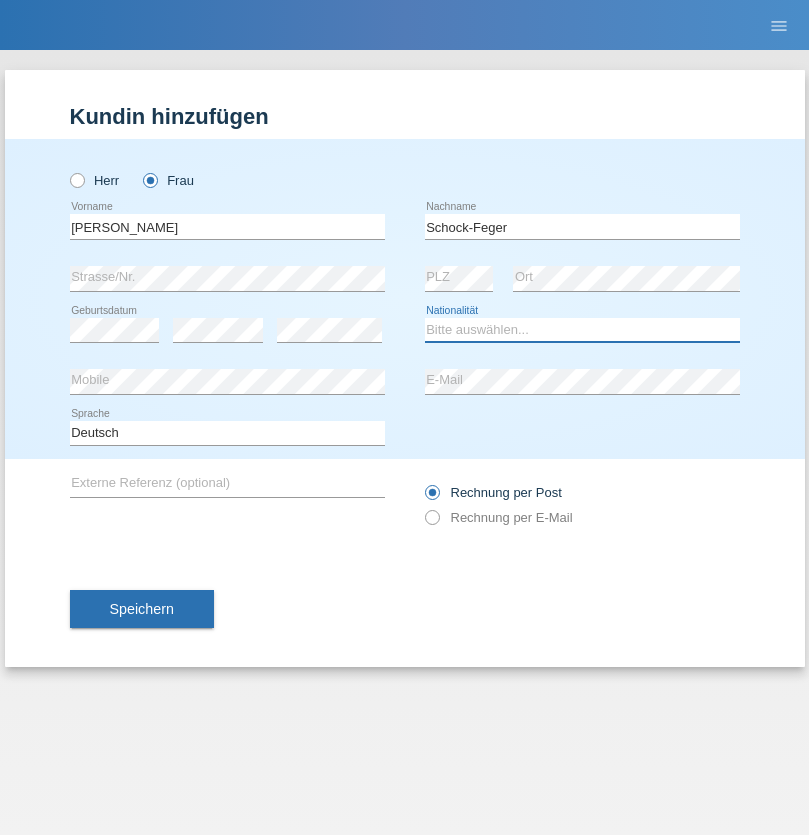 select on "CH" 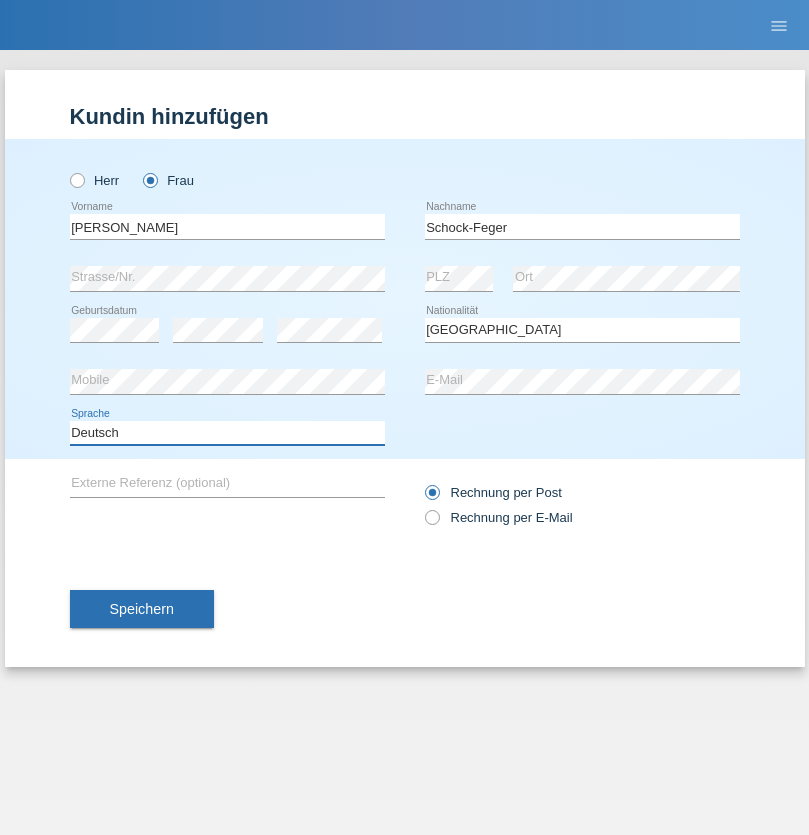 select on "en" 